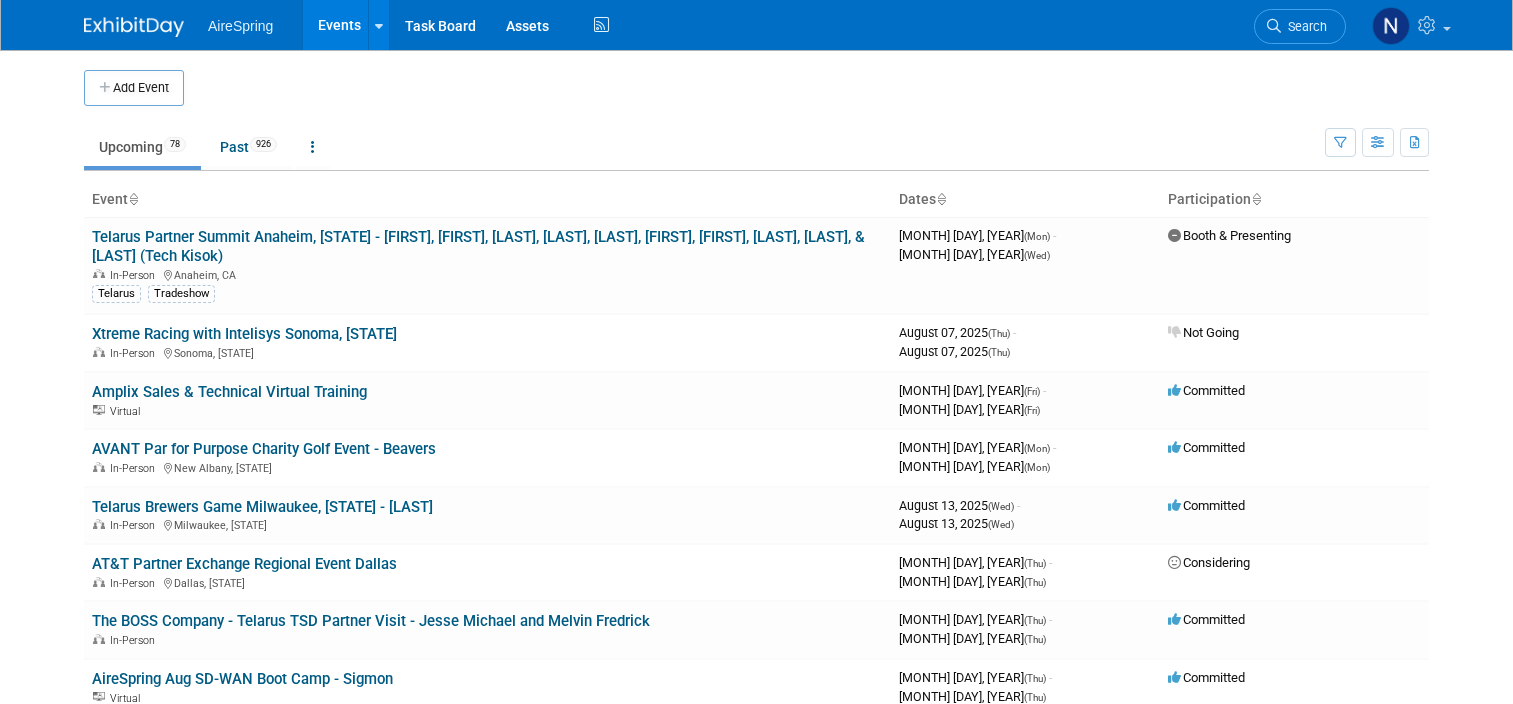 scroll, scrollTop: 0, scrollLeft: 0, axis: both 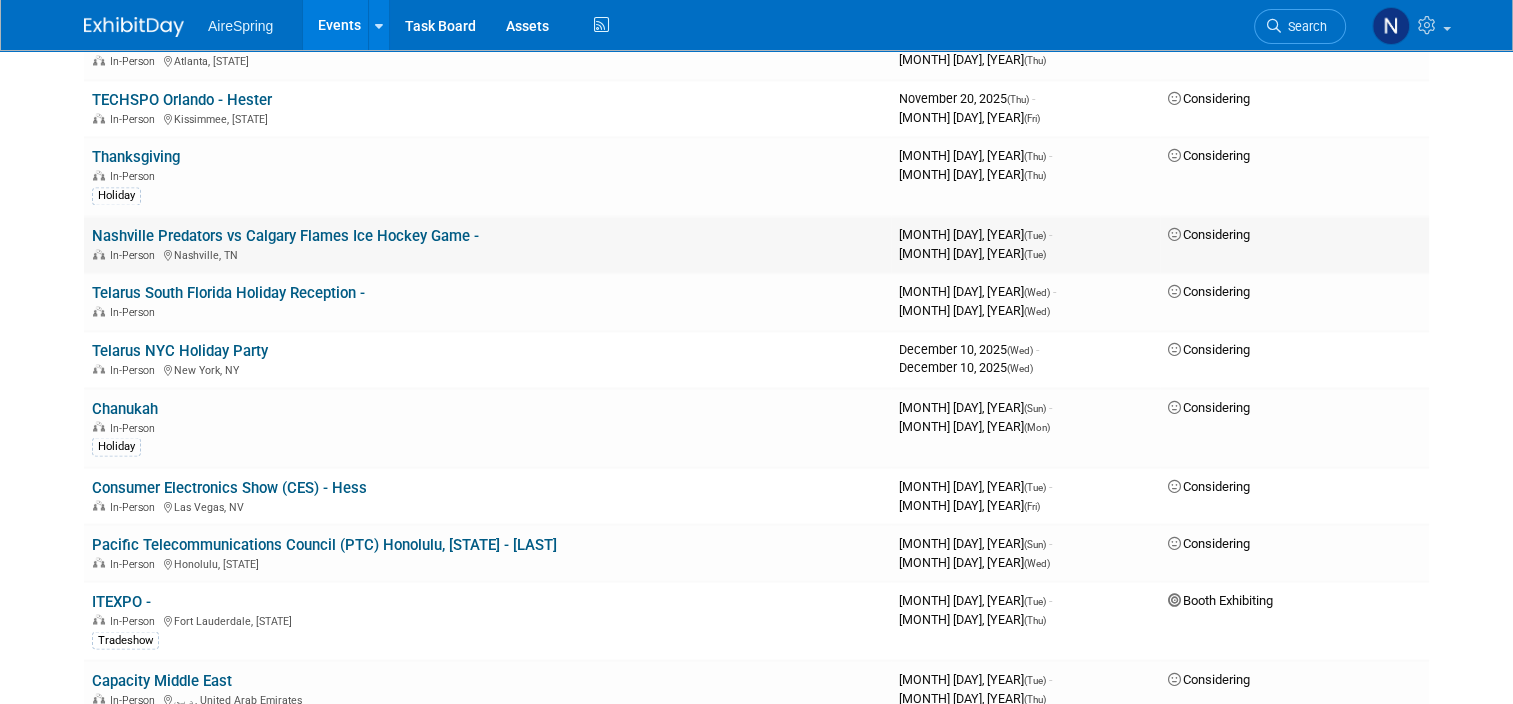 click on "Nashville Predators vs Calgary Flames Ice Hockey Game -" at bounding box center [285, 236] 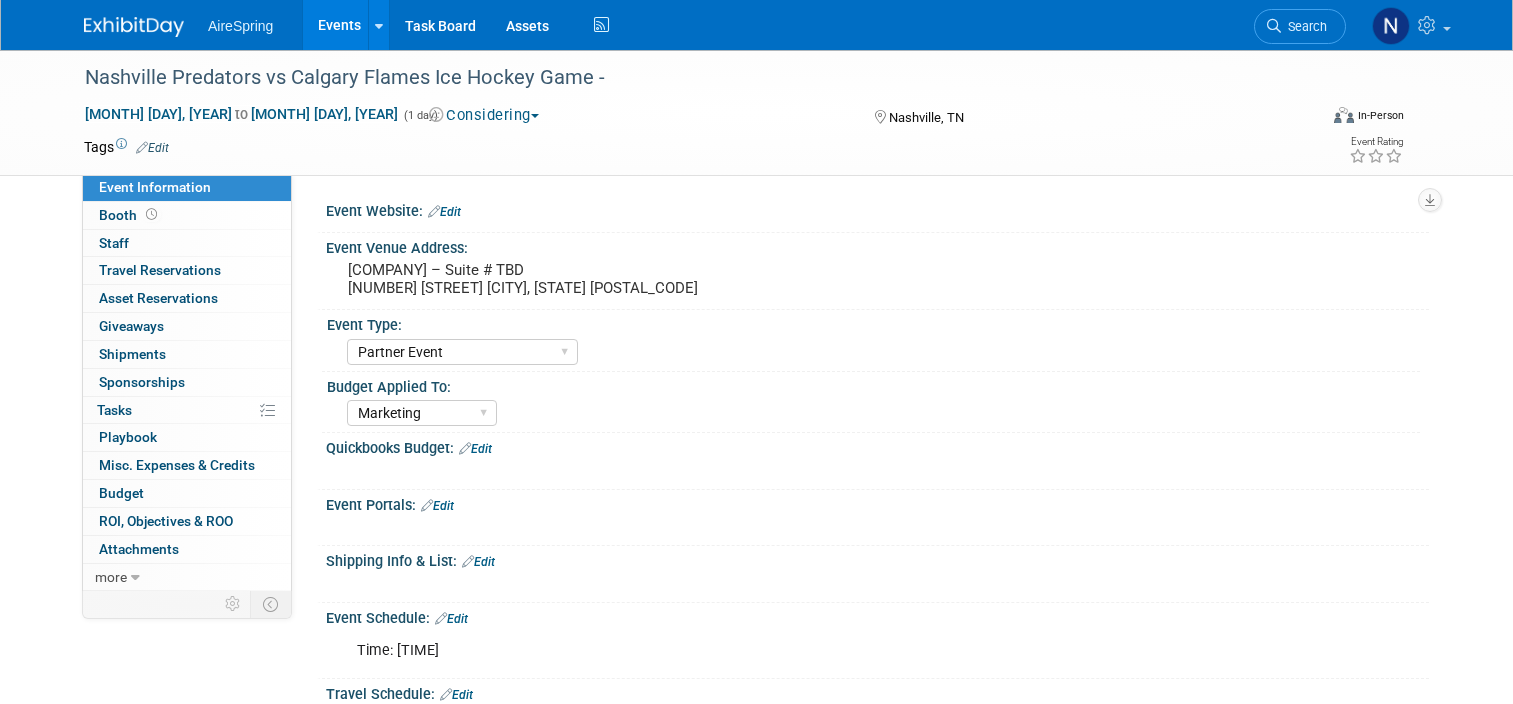 select on "Partner Event" 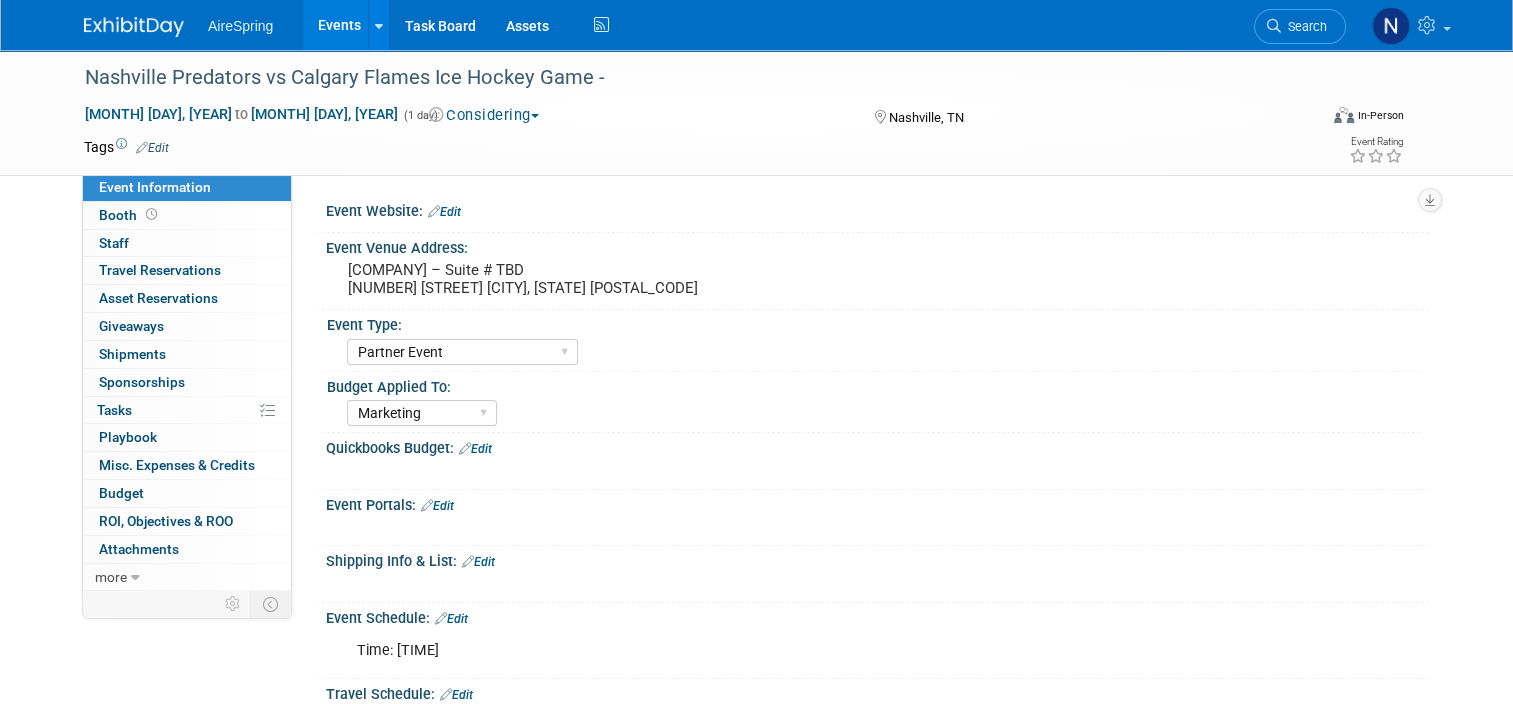 scroll, scrollTop: 0, scrollLeft: 0, axis: both 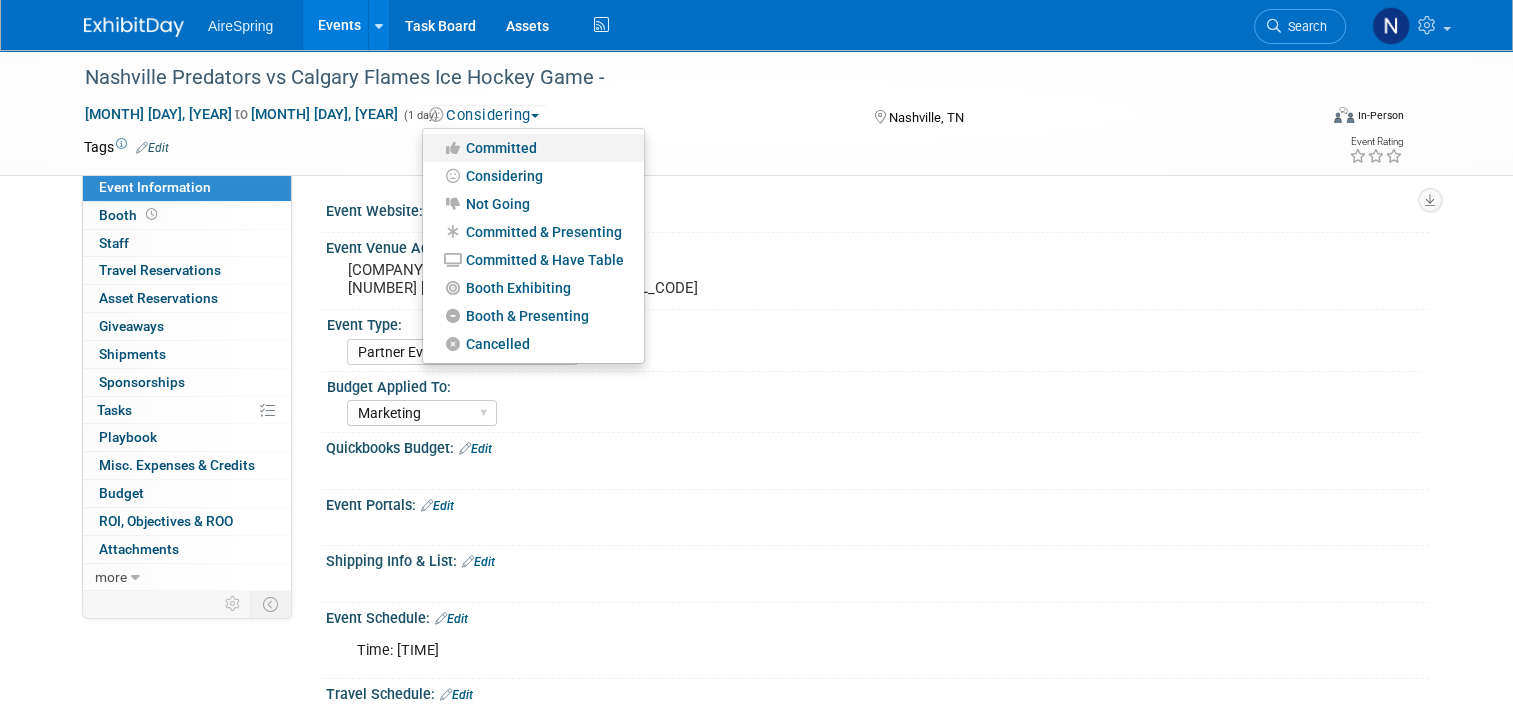 click on "Committed" at bounding box center (533, 148) 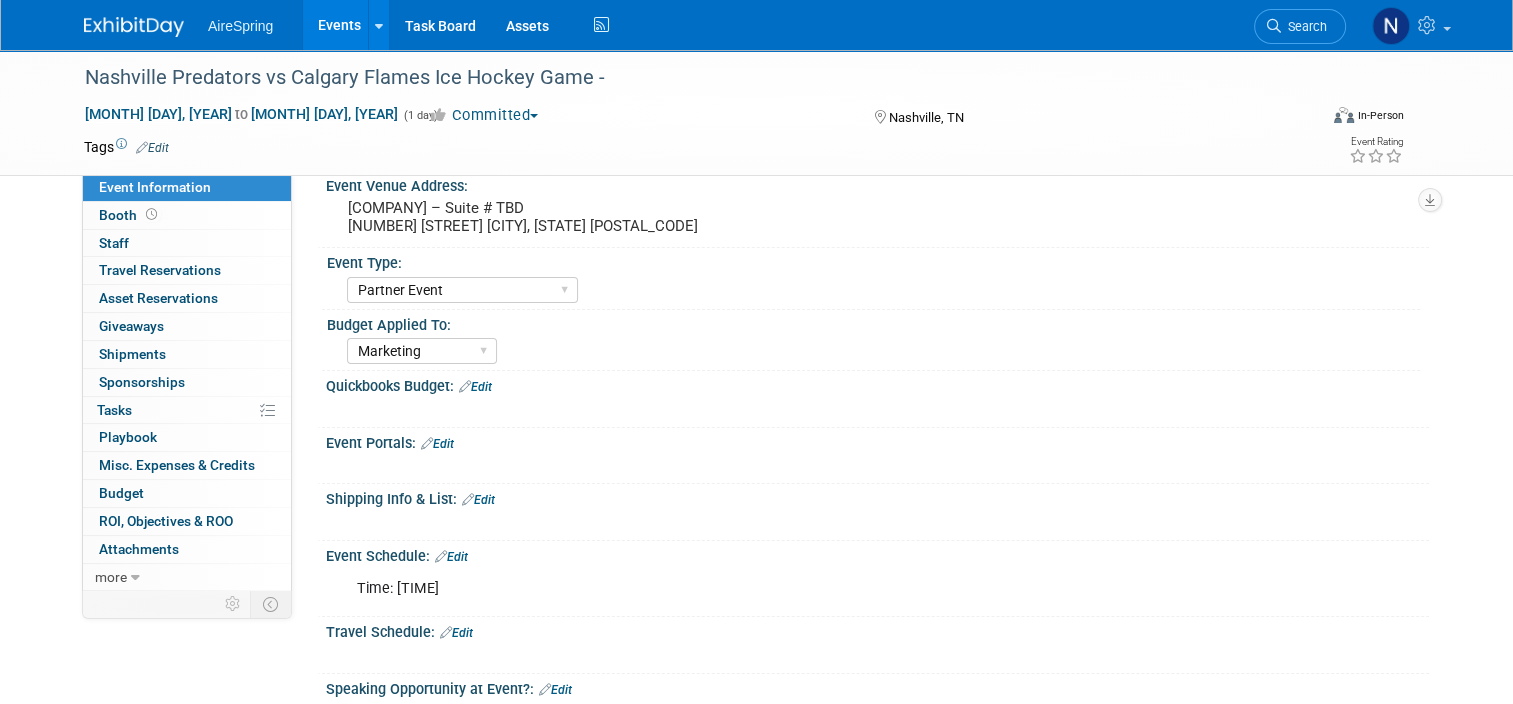 scroll, scrollTop: 0, scrollLeft: 0, axis: both 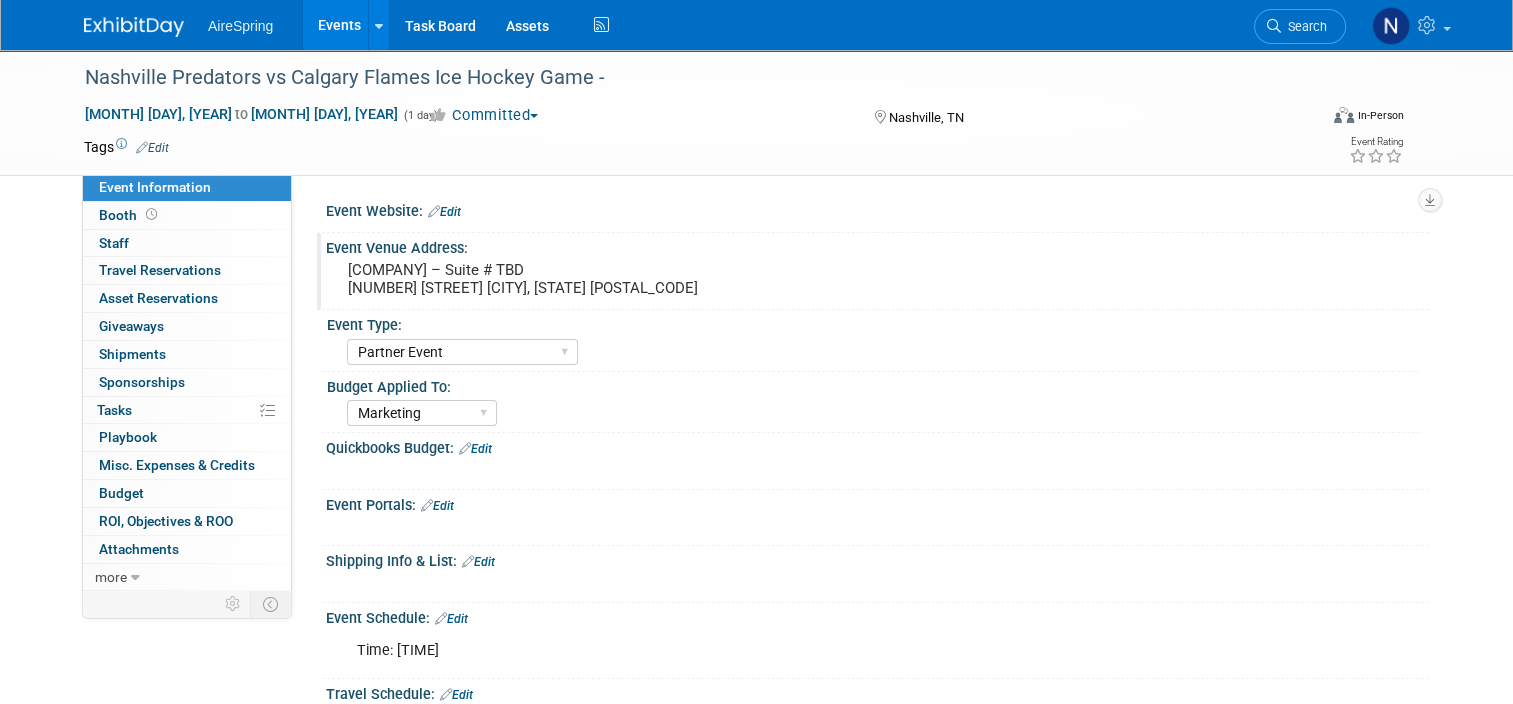 click on "Bridgestone Arena – Suite # TBD
501 Broadway Nashville, TN 37203" at bounding box center (556, 279) 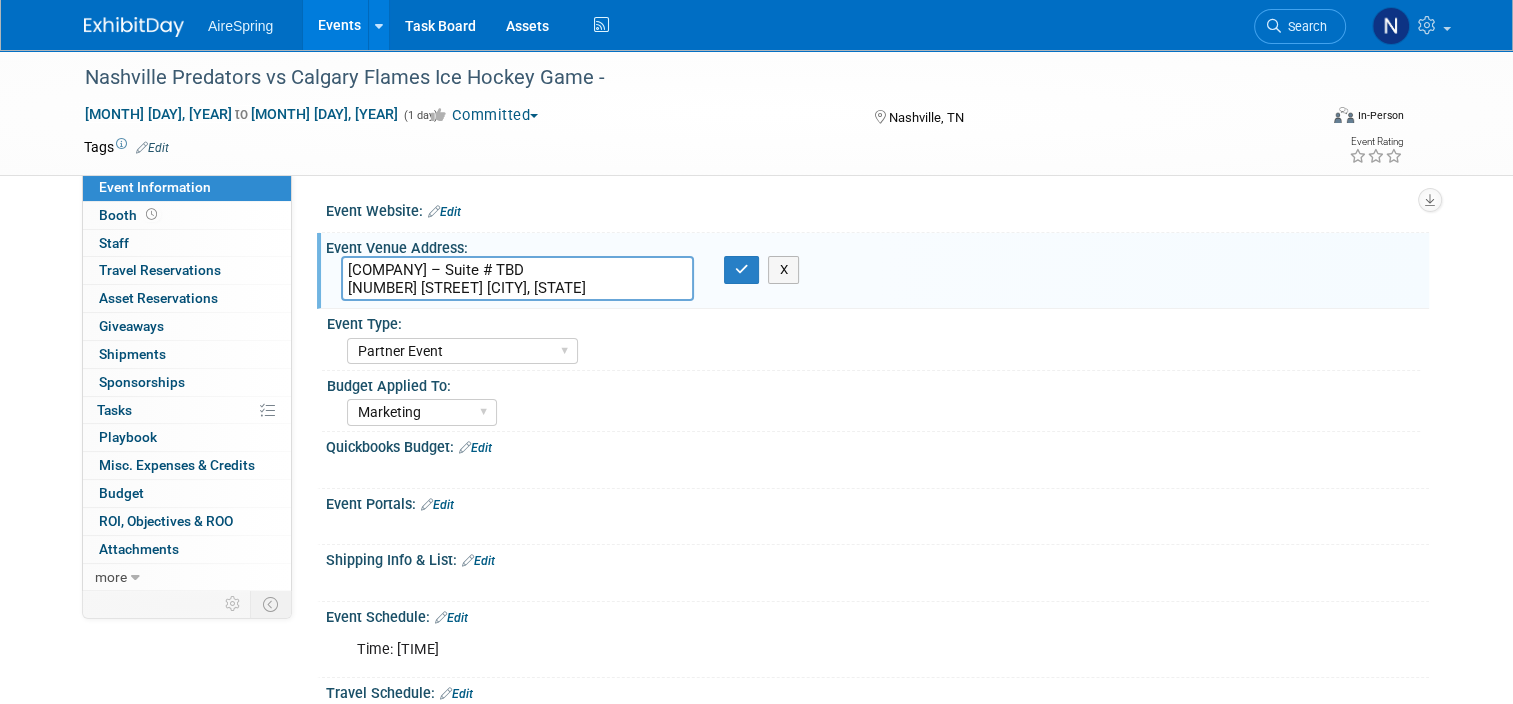 drag, startPoint x: 585, startPoint y: 266, endPoint x: 309, endPoint y: 263, distance: 276.0163 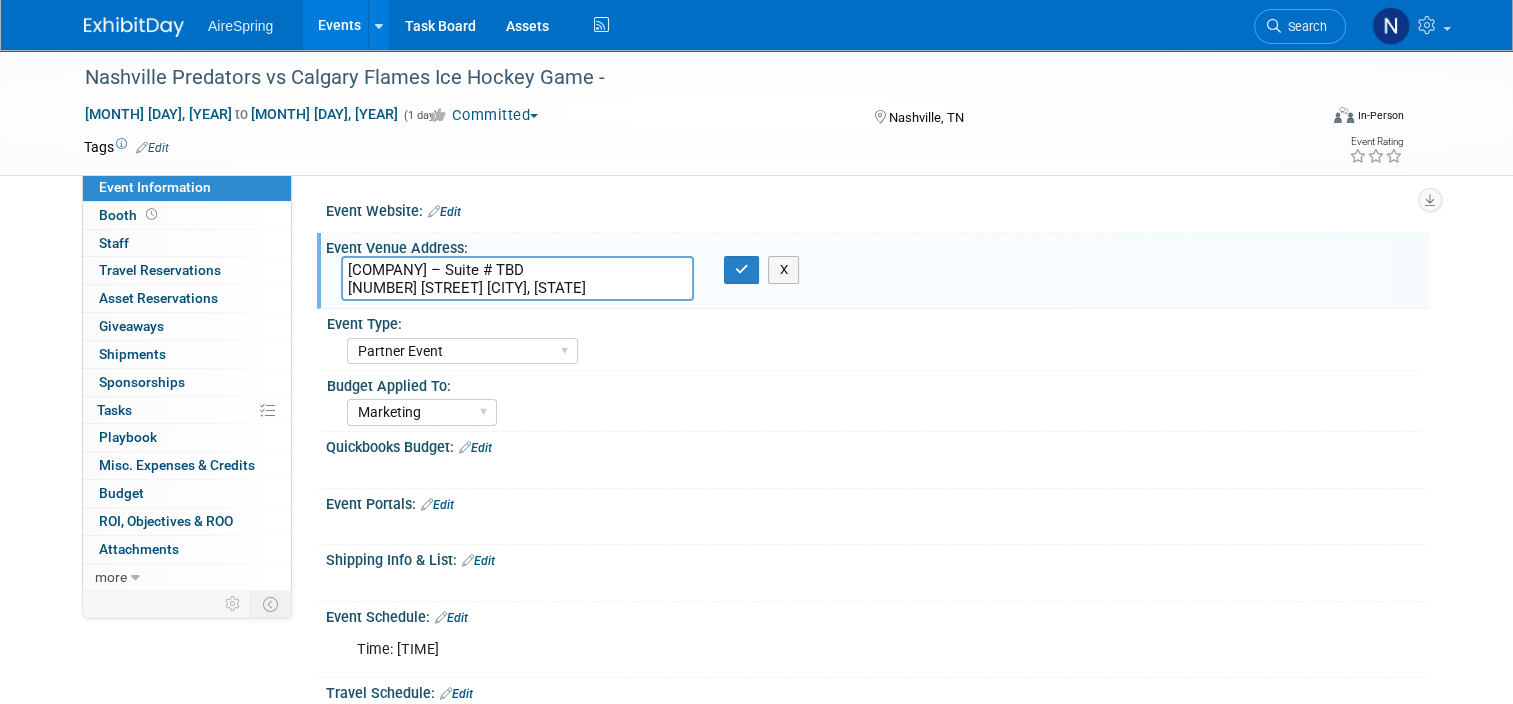 drag, startPoint x: 630, startPoint y: 278, endPoint x: 316, endPoint y: 288, distance: 314.1592 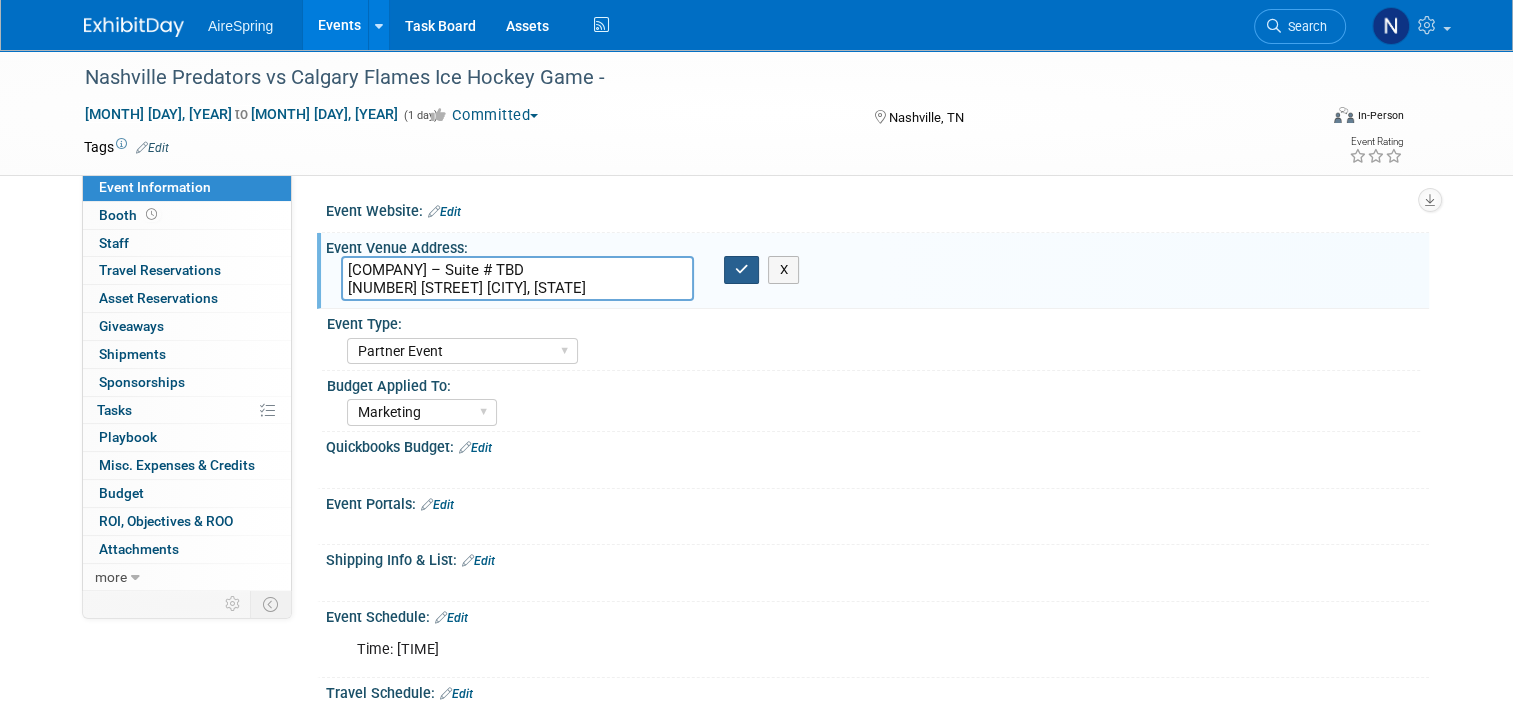 click at bounding box center (742, 269) 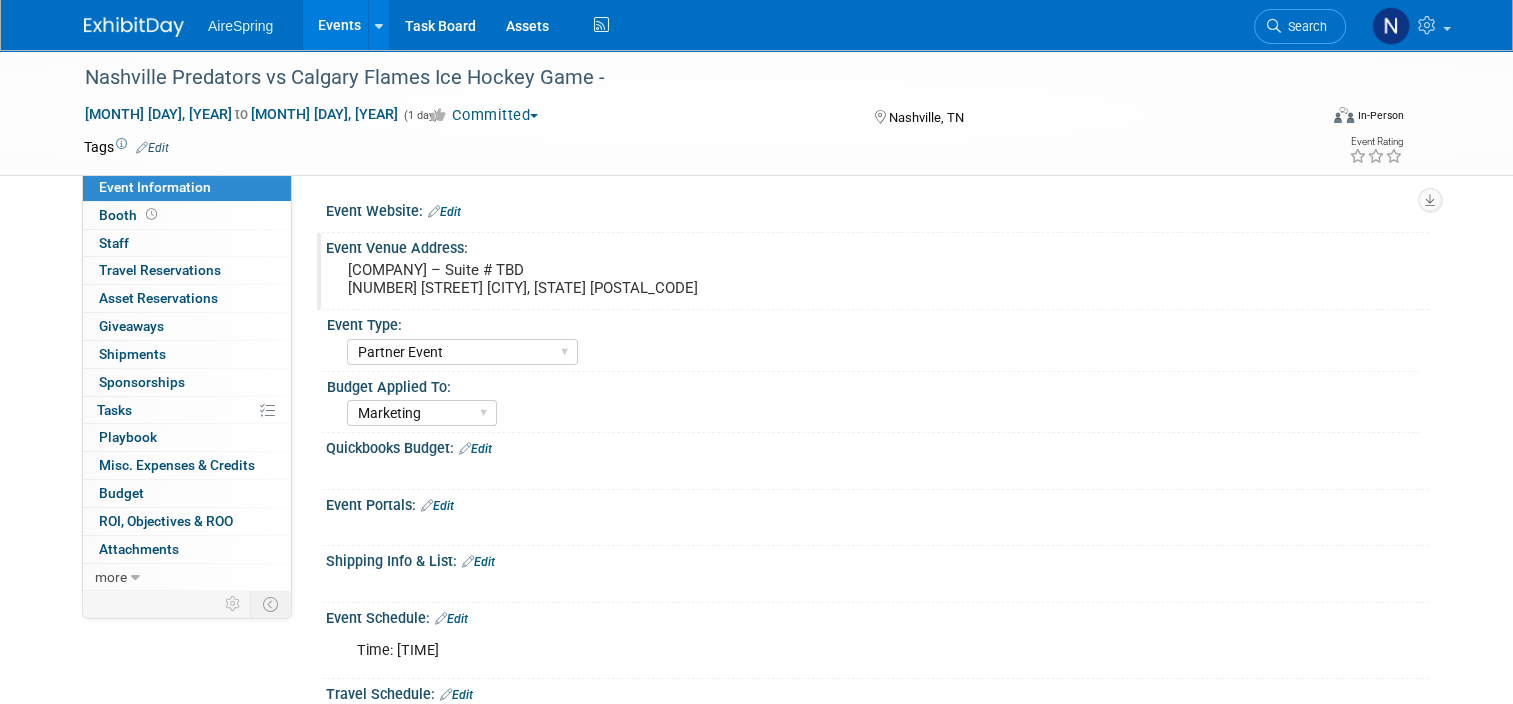 click on "Events" at bounding box center [339, 25] 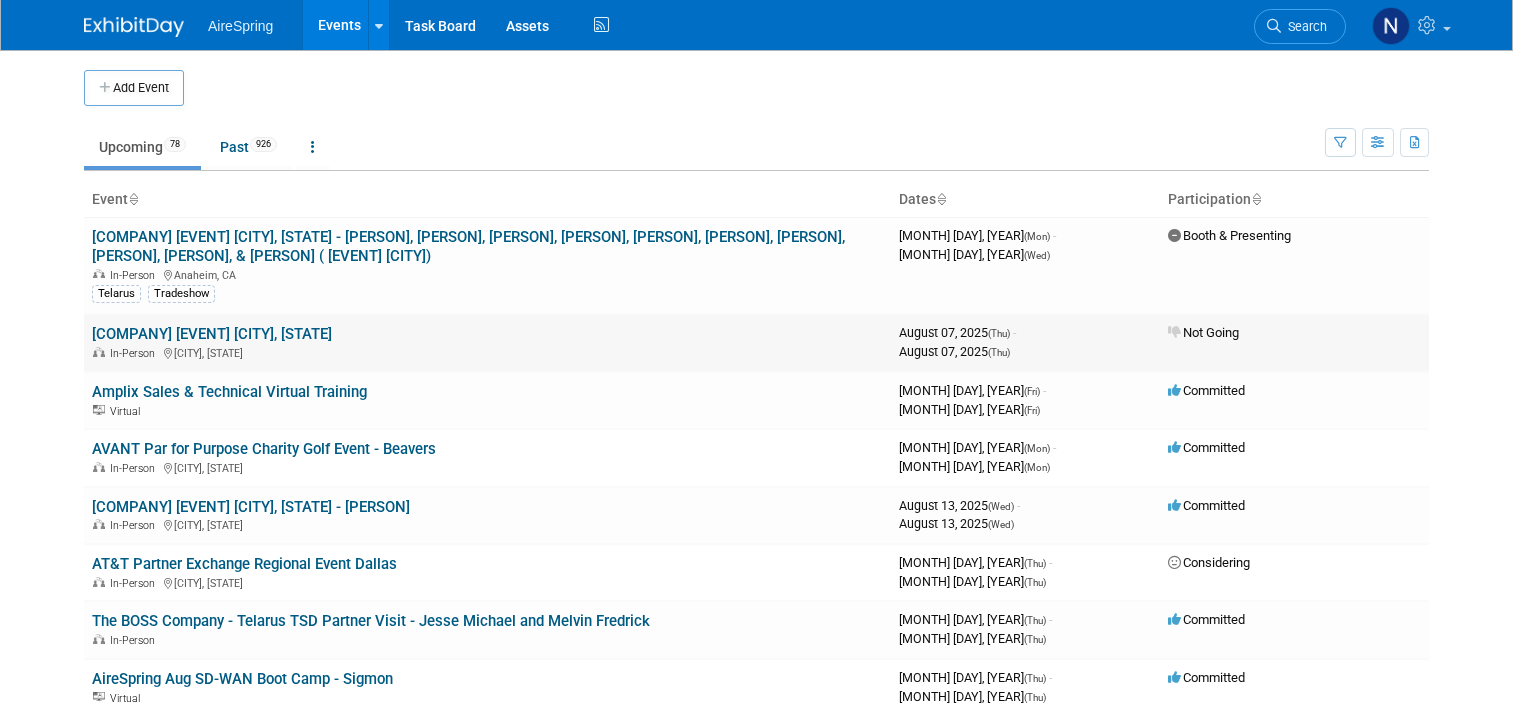 scroll, scrollTop: 0, scrollLeft: 0, axis: both 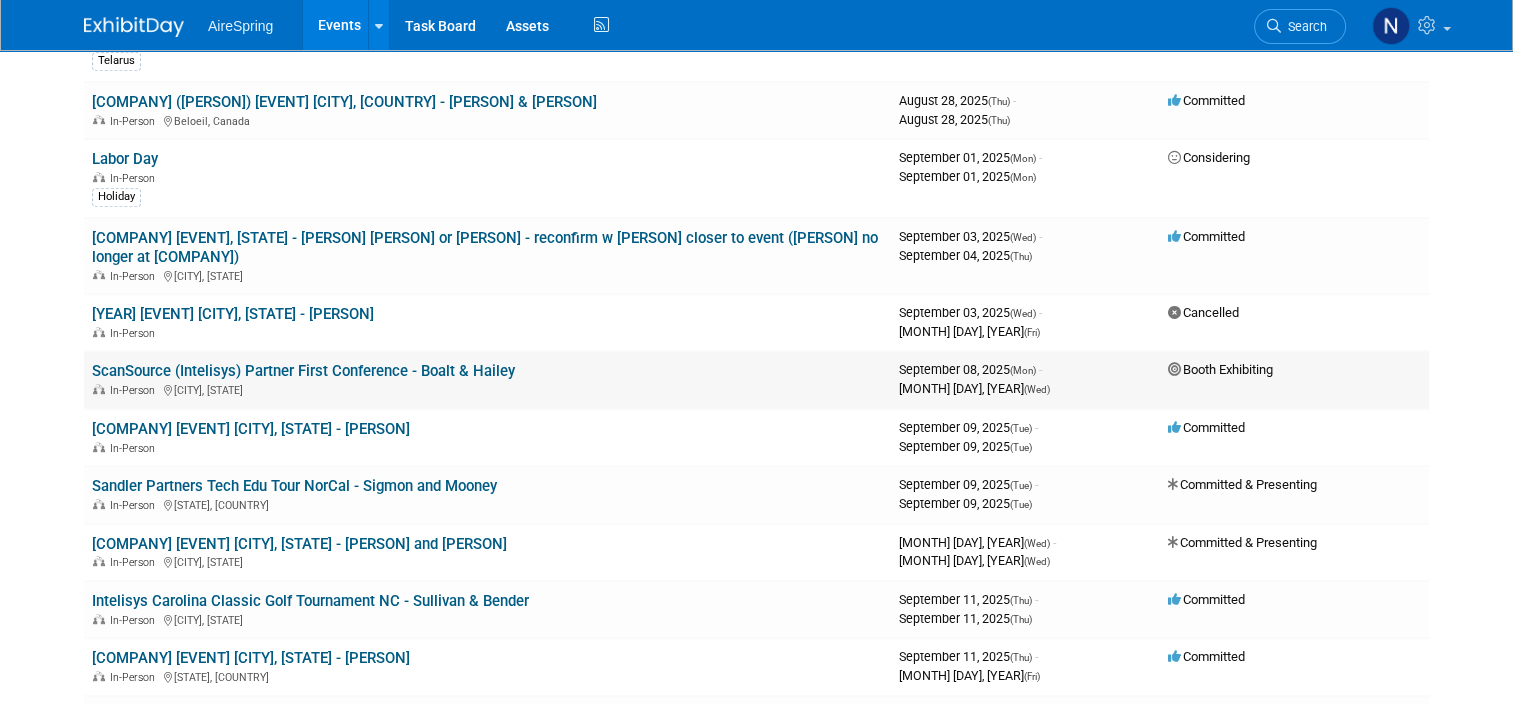 click on "ScanSource (Intelisys) Partner First Conference - Boalt & Hailey" at bounding box center (303, 371) 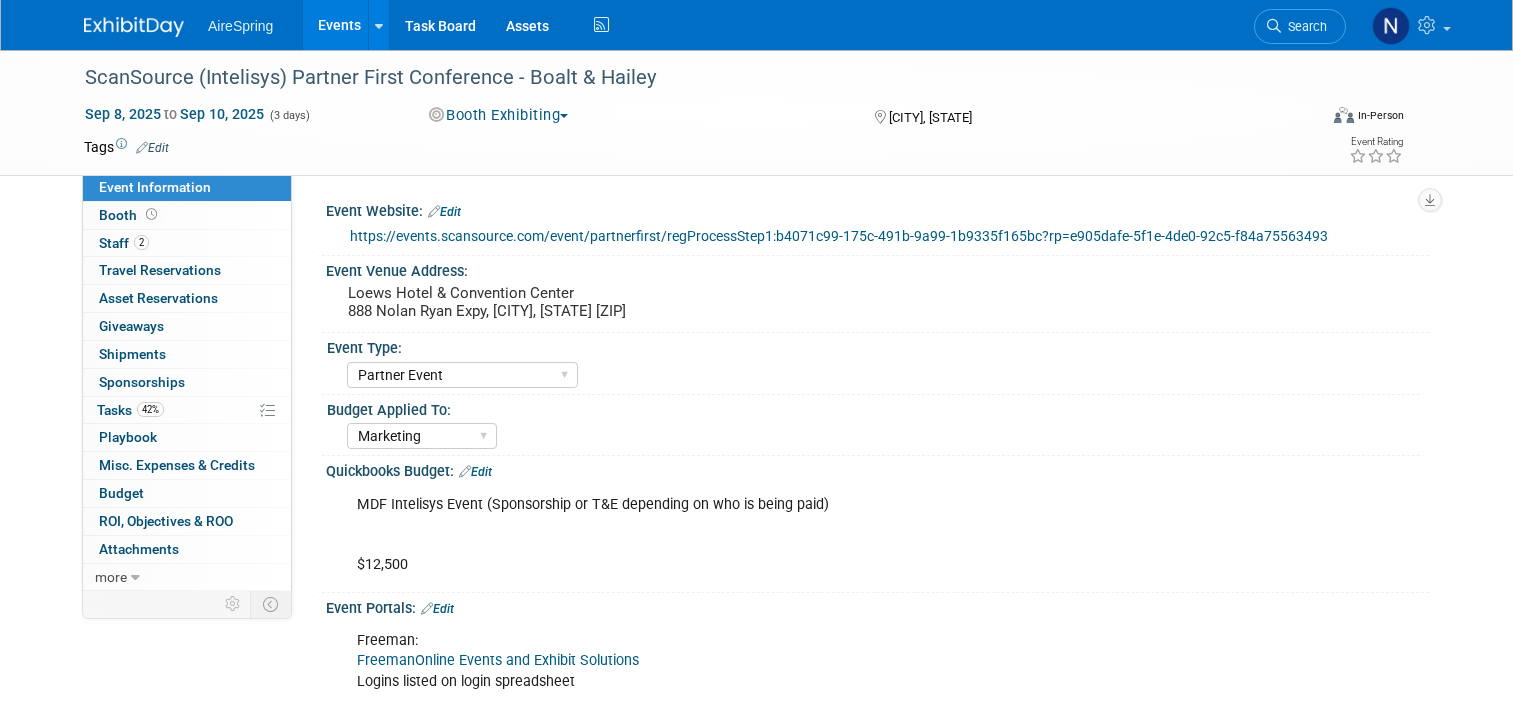 select on "Partner Event" 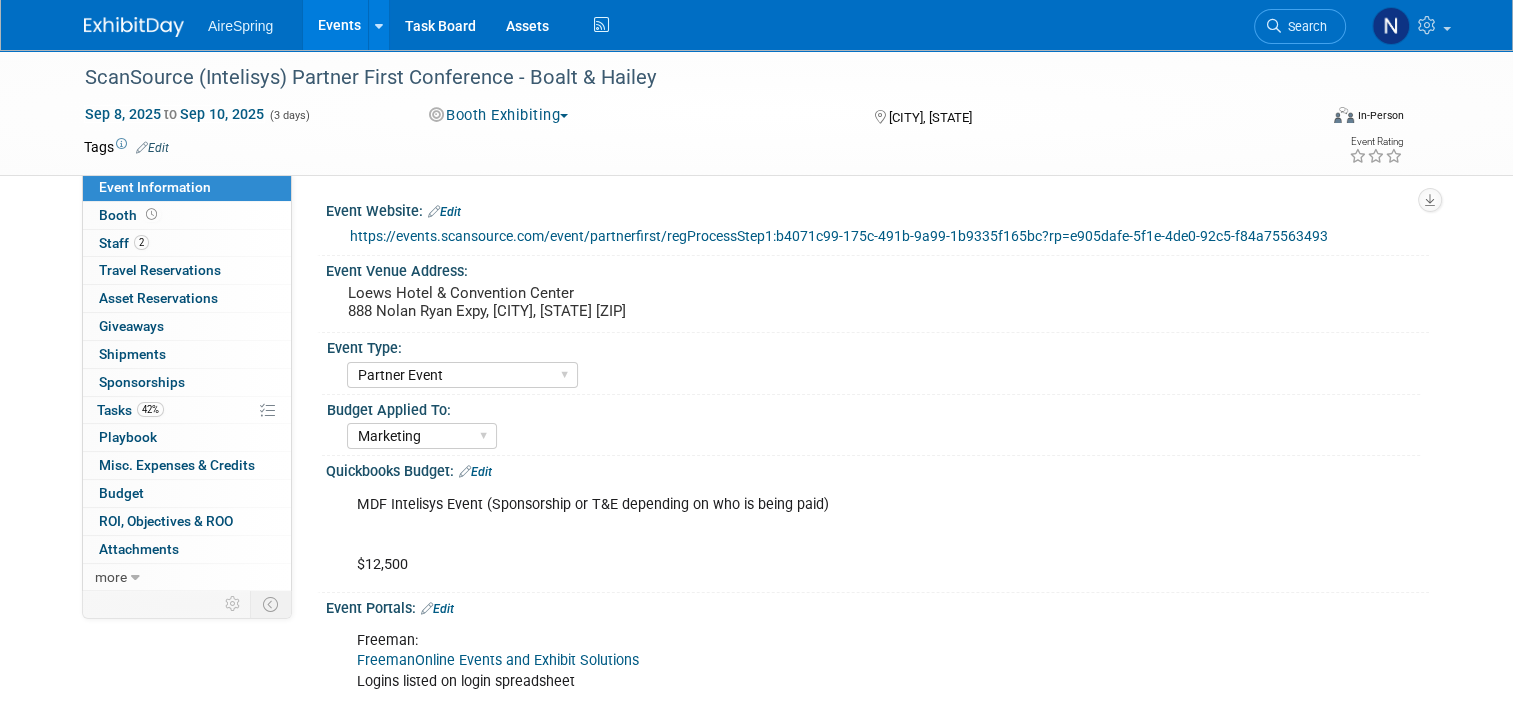 scroll, scrollTop: 0, scrollLeft: 0, axis: both 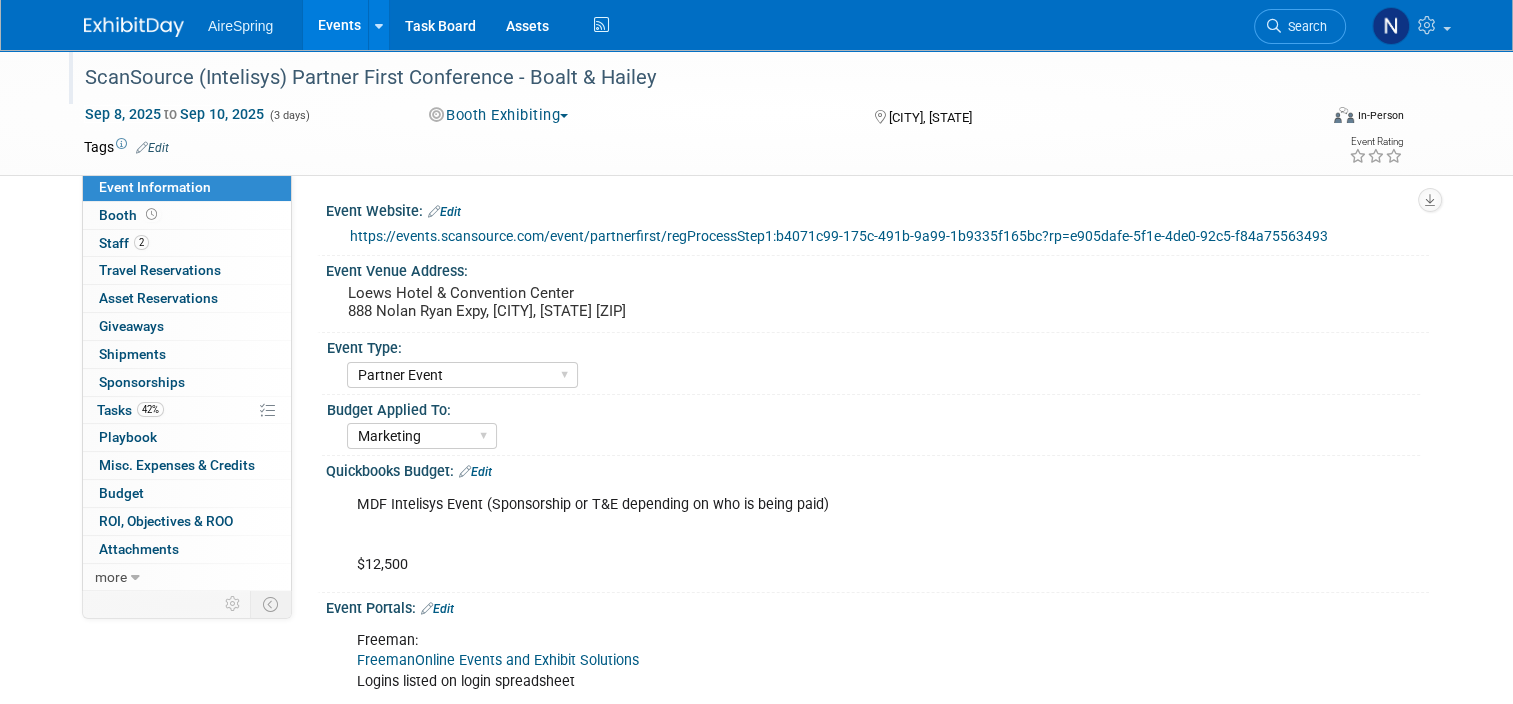 click on "ScanSource (Intelisys) Partner First Conference - Boalt & Hailey" at bounding box center (685, 78) 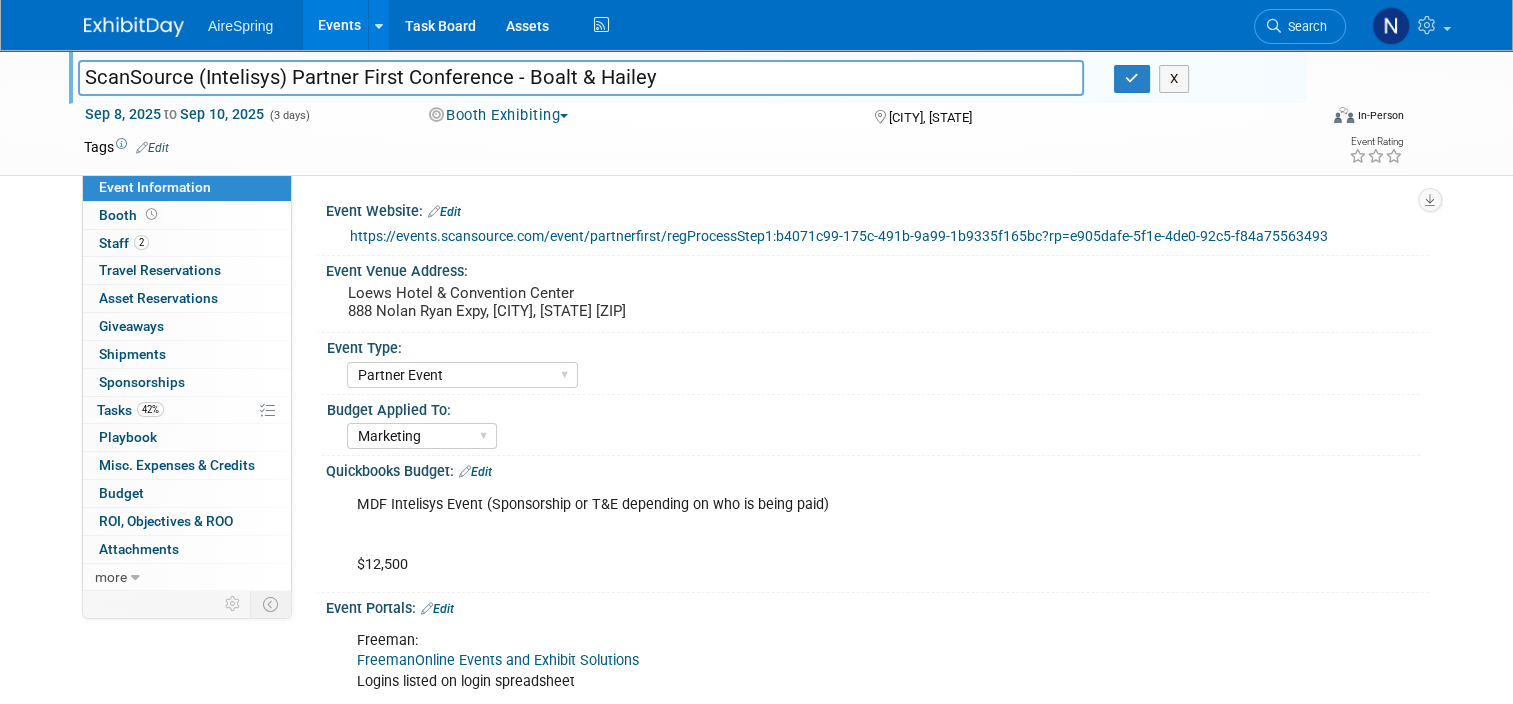 drag, startPoint x: 642, startPoint y: 76, endPoint x: 596, endPoint y: 77, distance: 46.010868 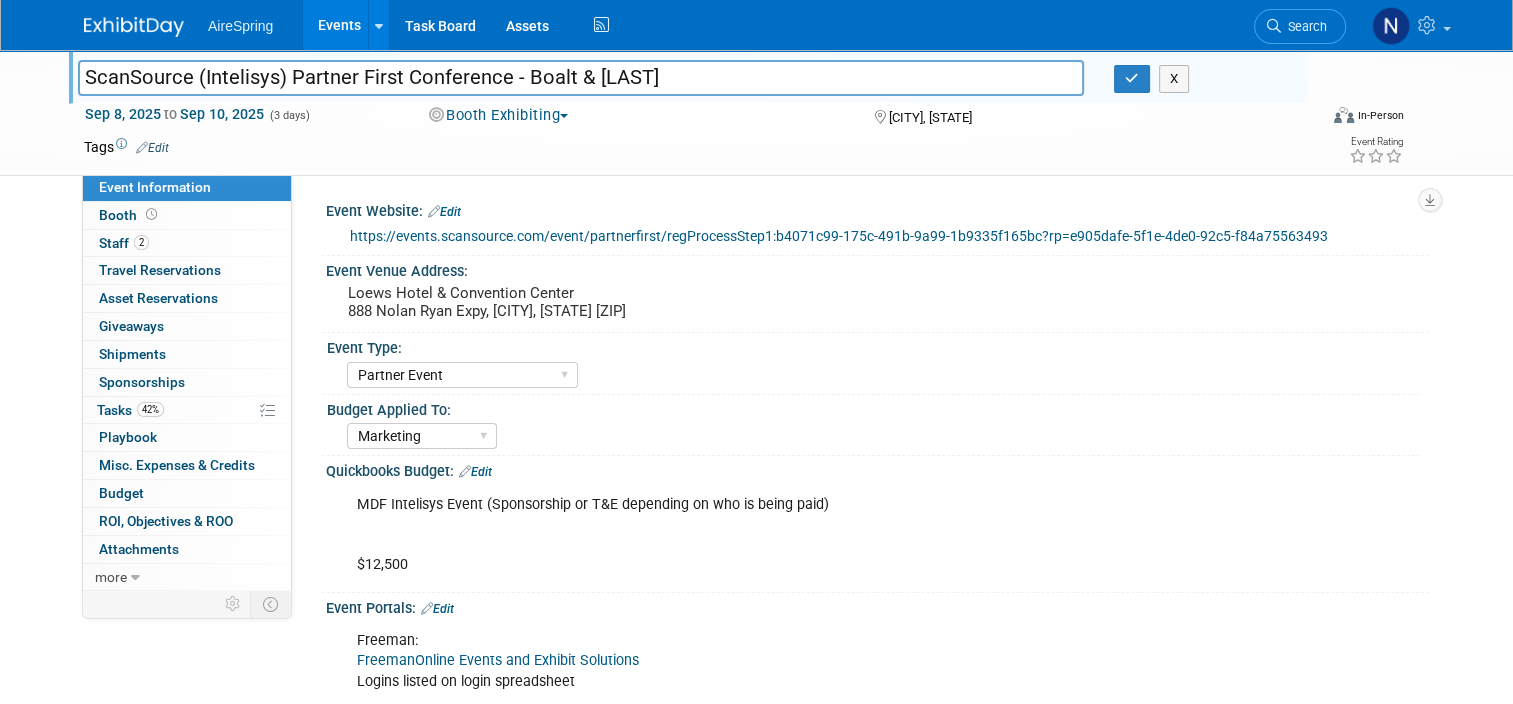 type on "ScanSource (Intelisys) Partner First Conference - Boalt & Toscano" 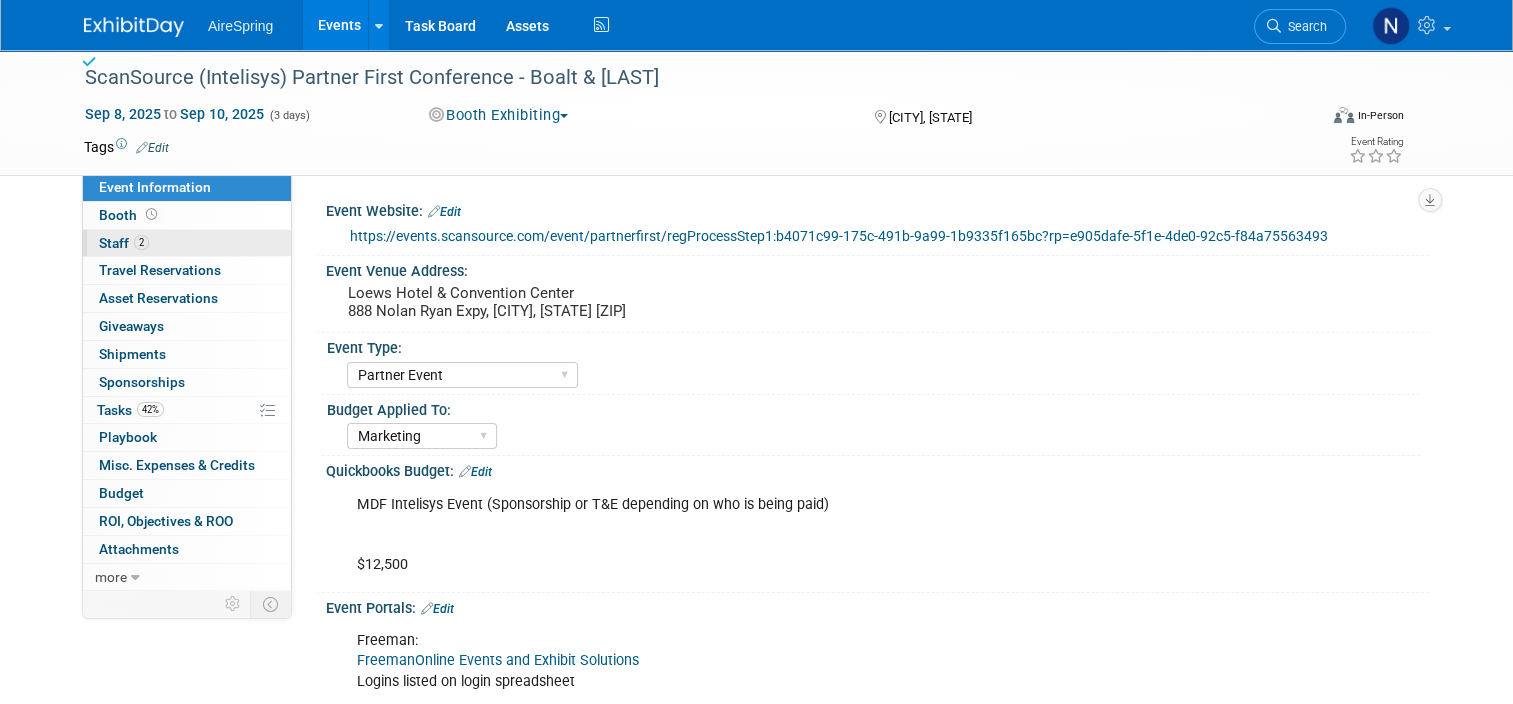 click on "2
Staff 2" at bounding box center [187, 243] 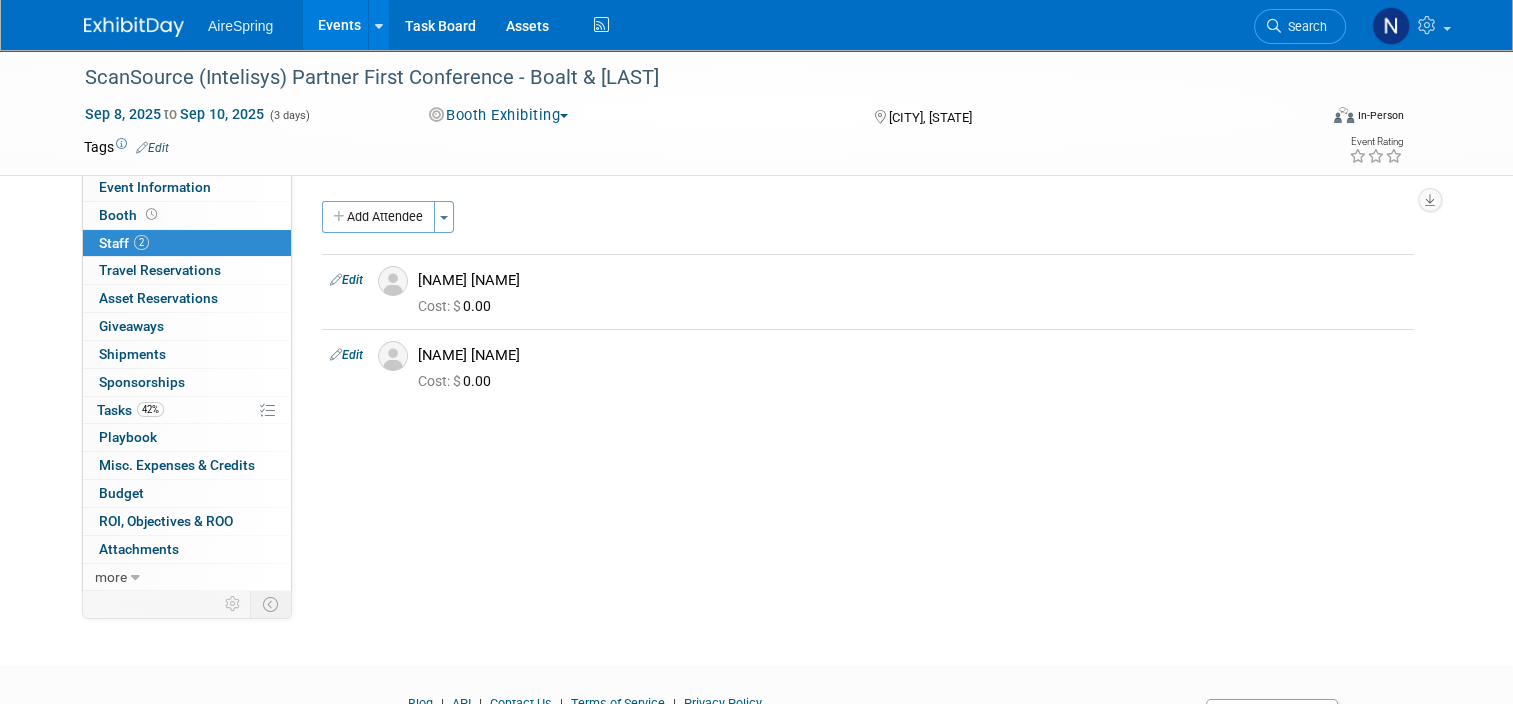 click on "Edit" at bounding box center (346, 280) 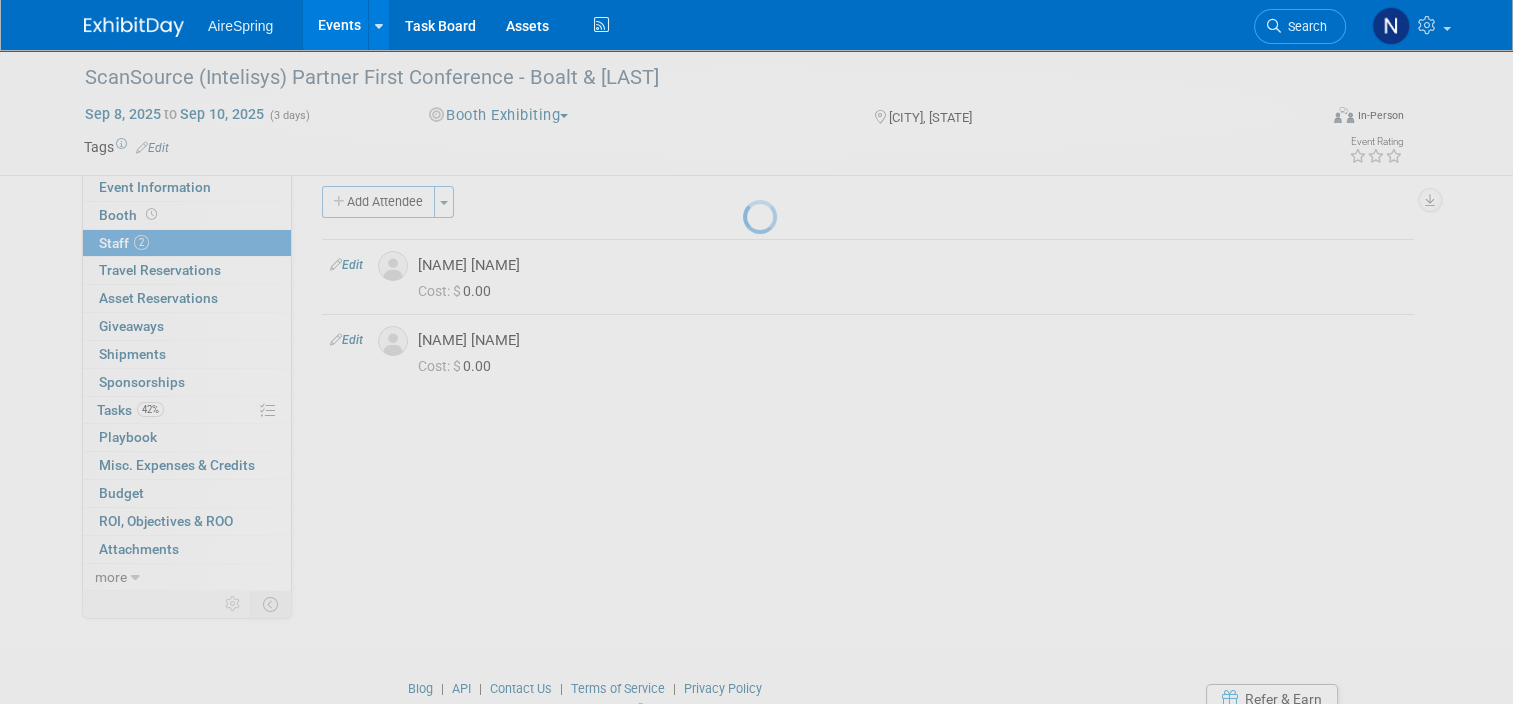 select on "535d4f46-9c05-4955-a632-1c06c6a50c09" 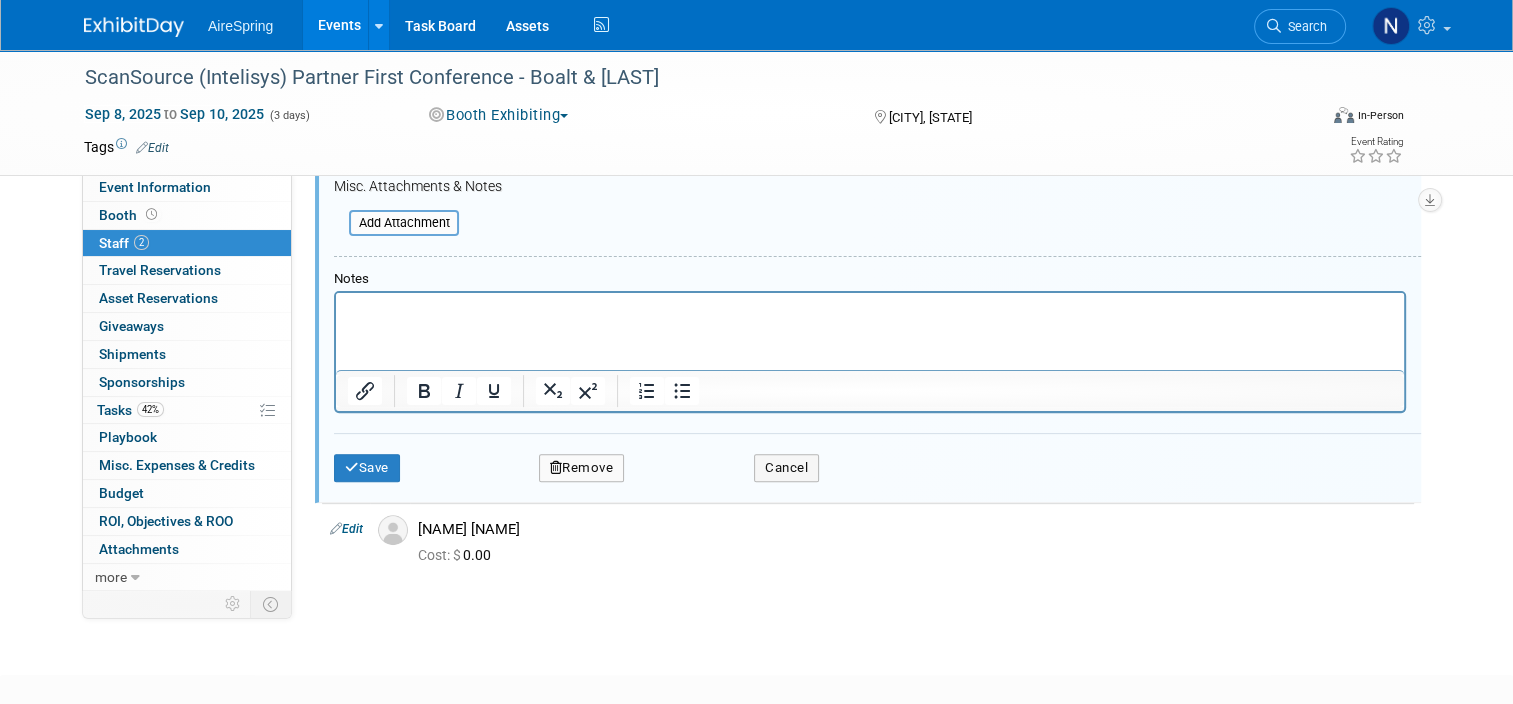 scroll, scrollTop: 550, scrollLeft: 0, axis: vertical 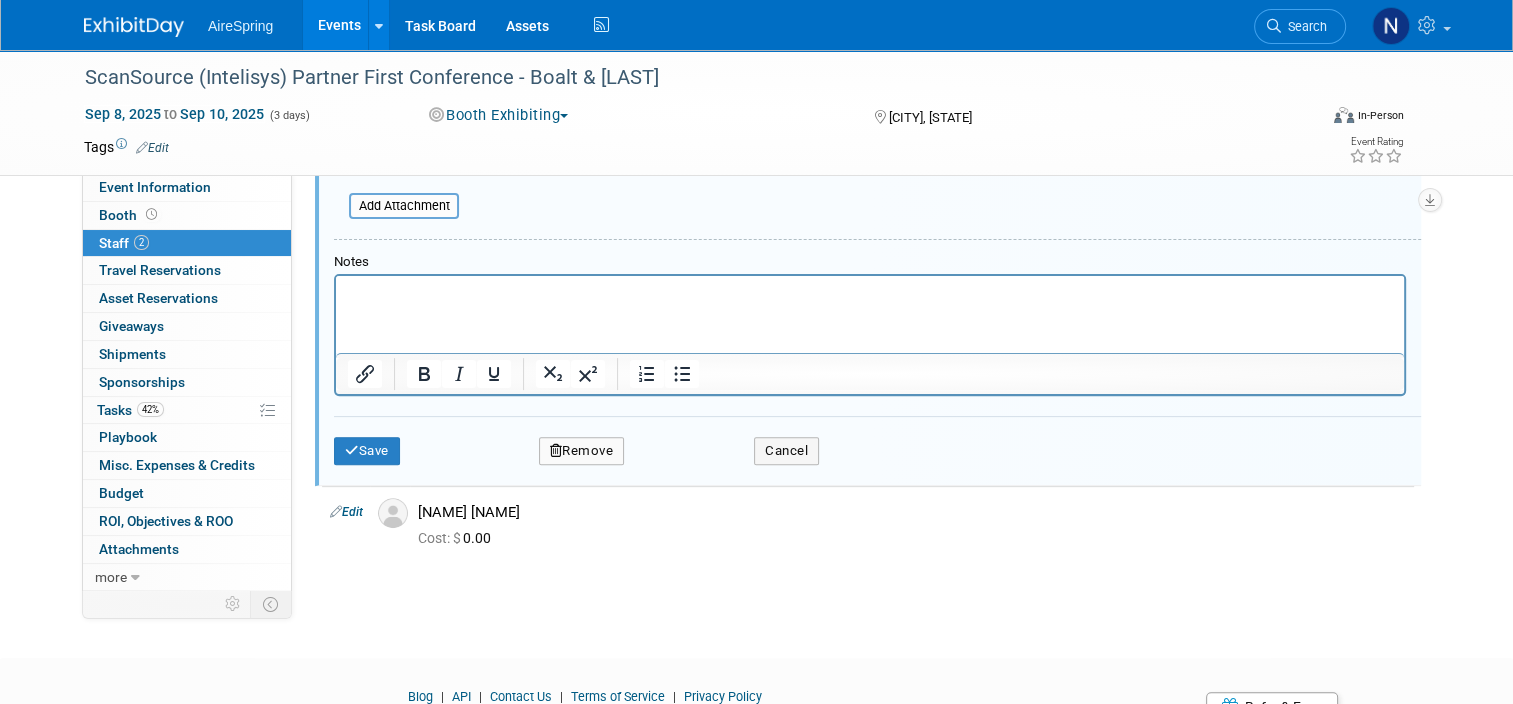 click on "Remove" at bounding box center (582, 451) 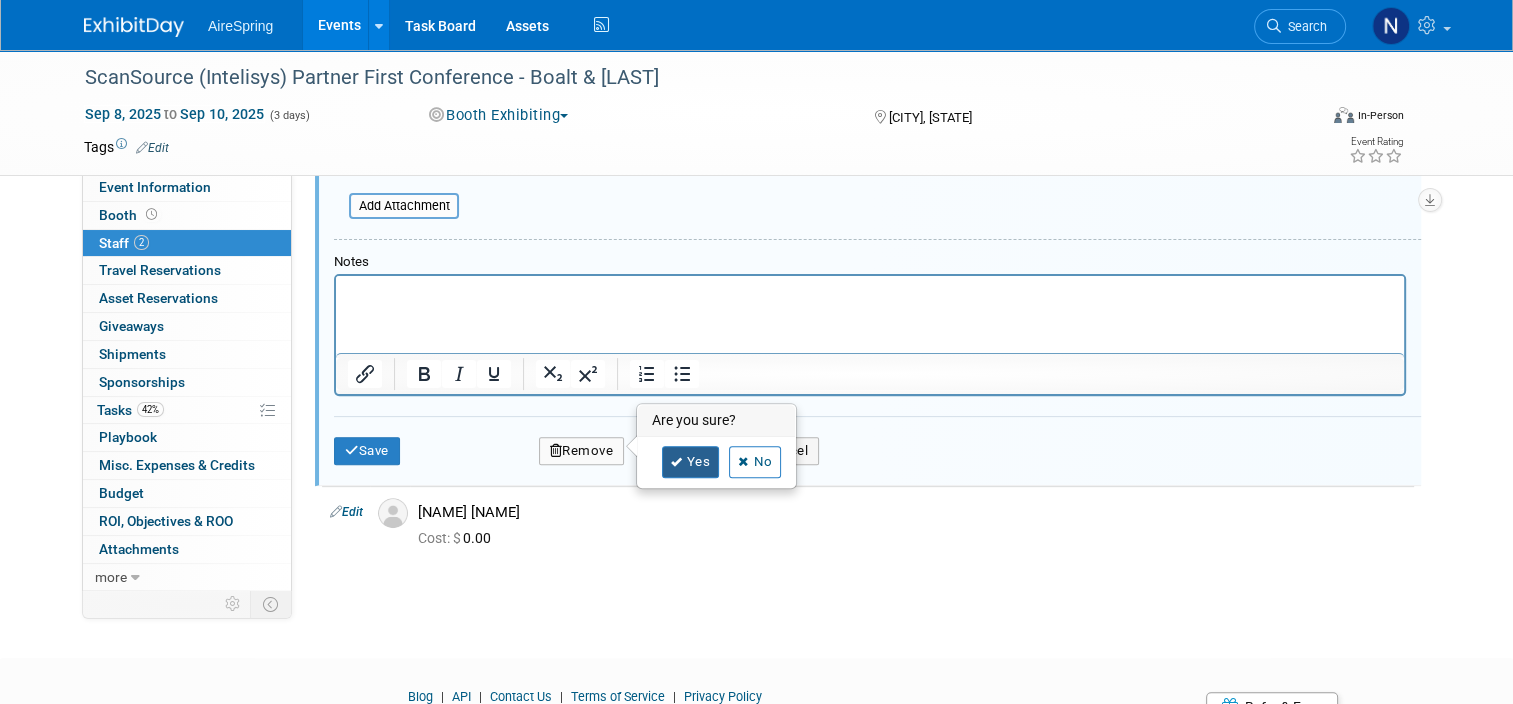 click on "Yes" at bounding box center [691, 462] 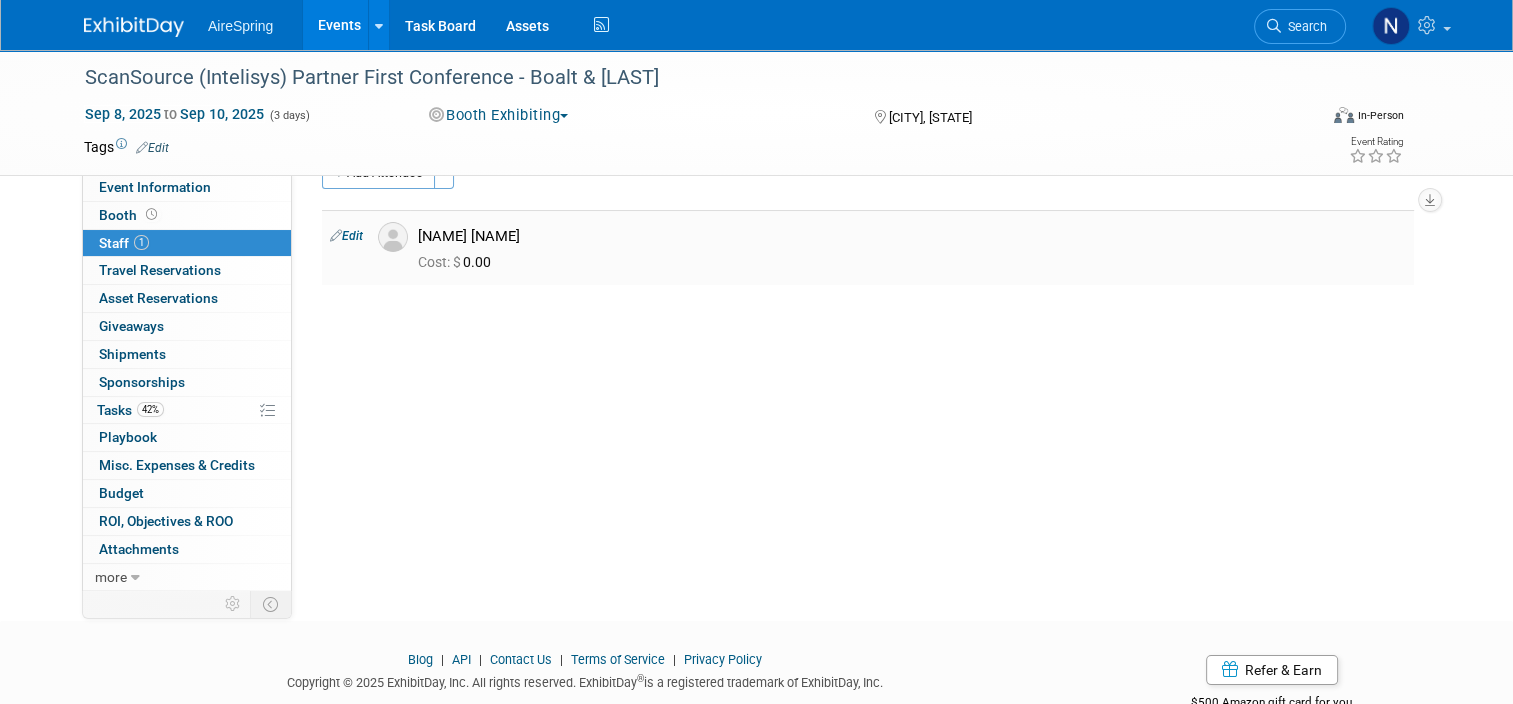scroll, scrollTop: 0, scrollLeft: 0, axis: both 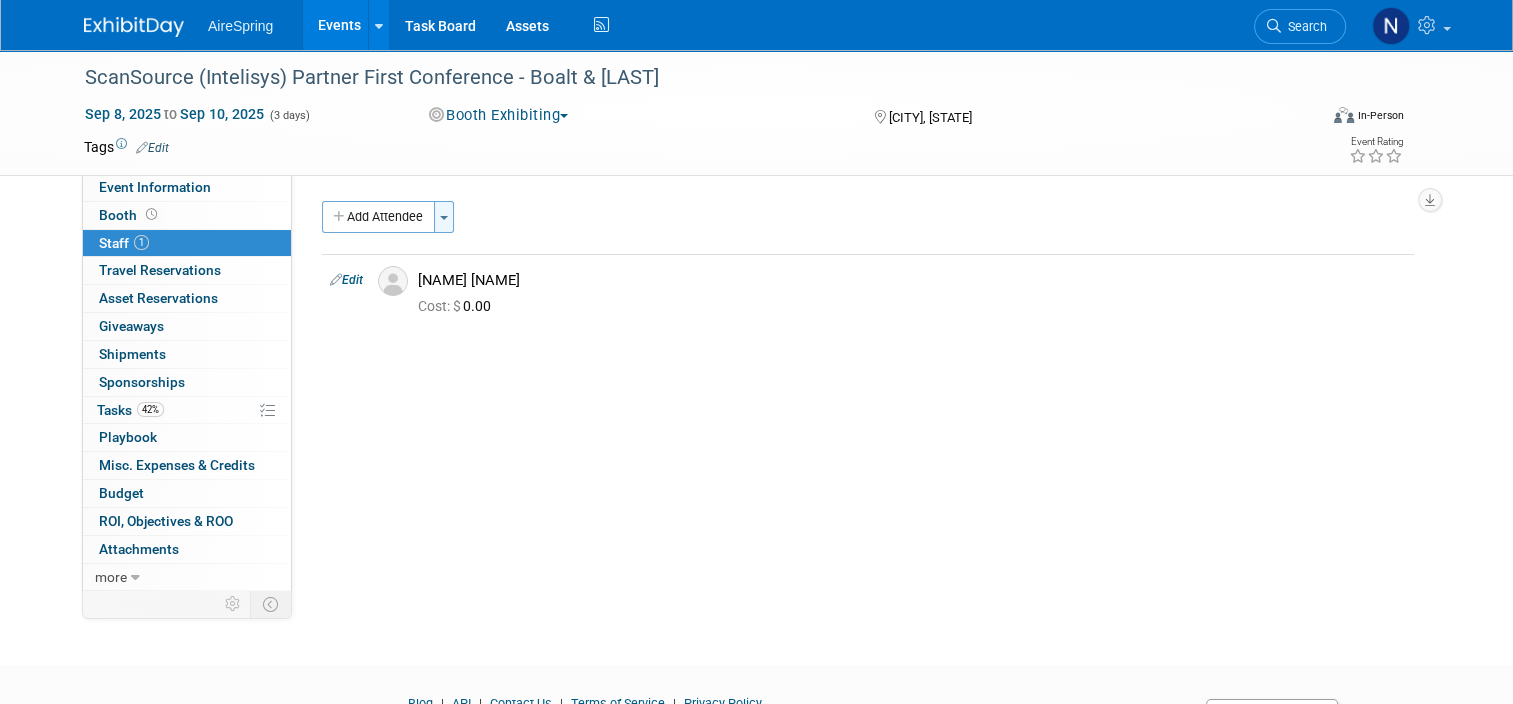 click on "Toggle Dropdown" at bounding box center (444, 217) 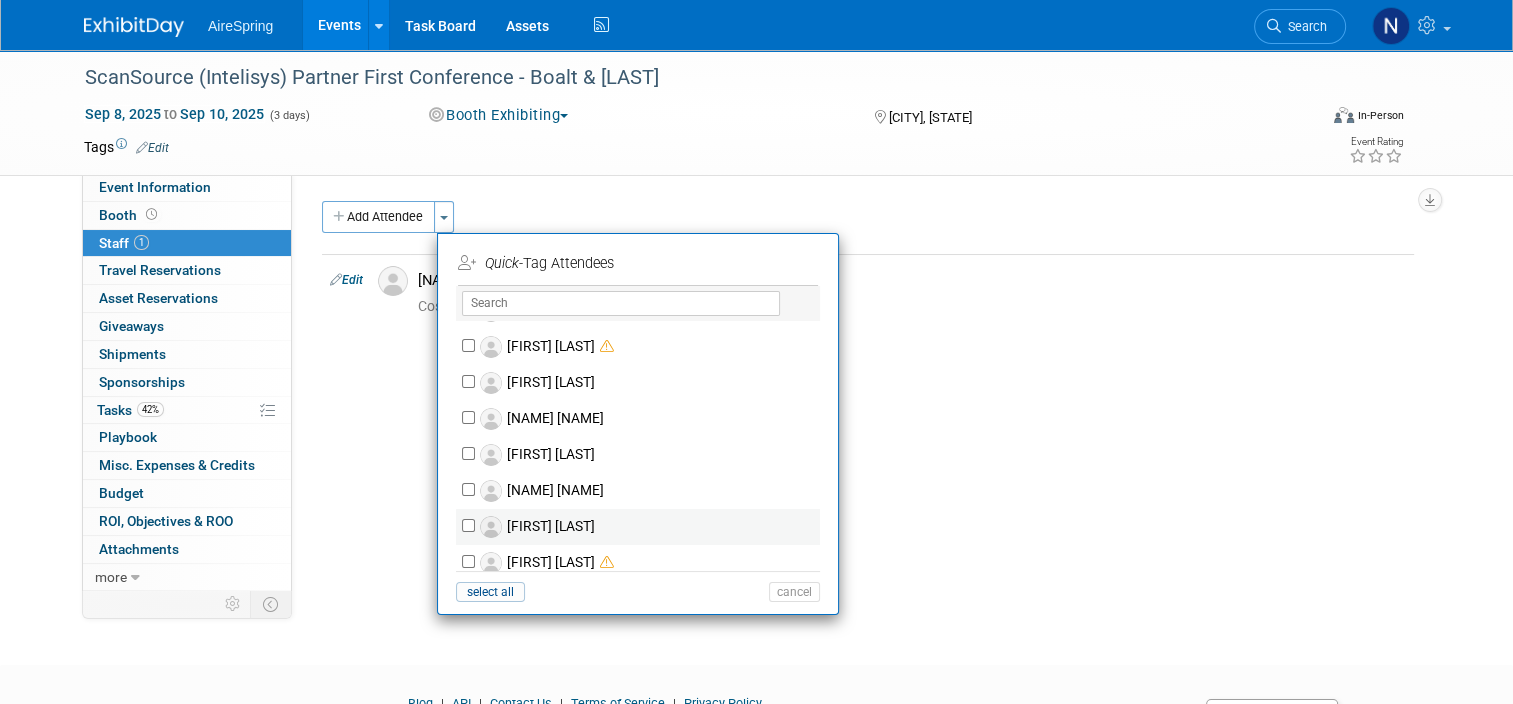 scroll, scrollTop: 800, scrollLeft: 0, axis: vertical 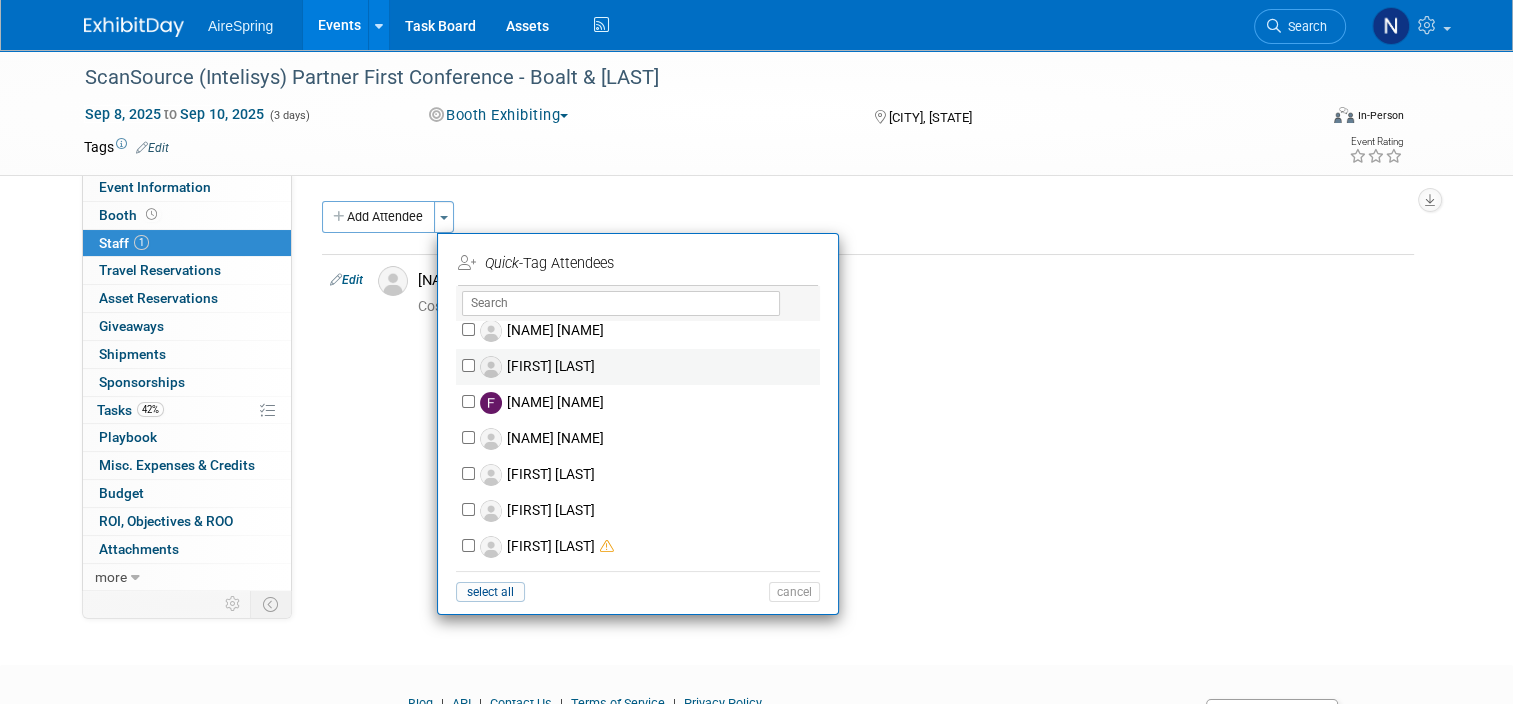 click on "Felix Toscano" at bounding box center (651, 367) 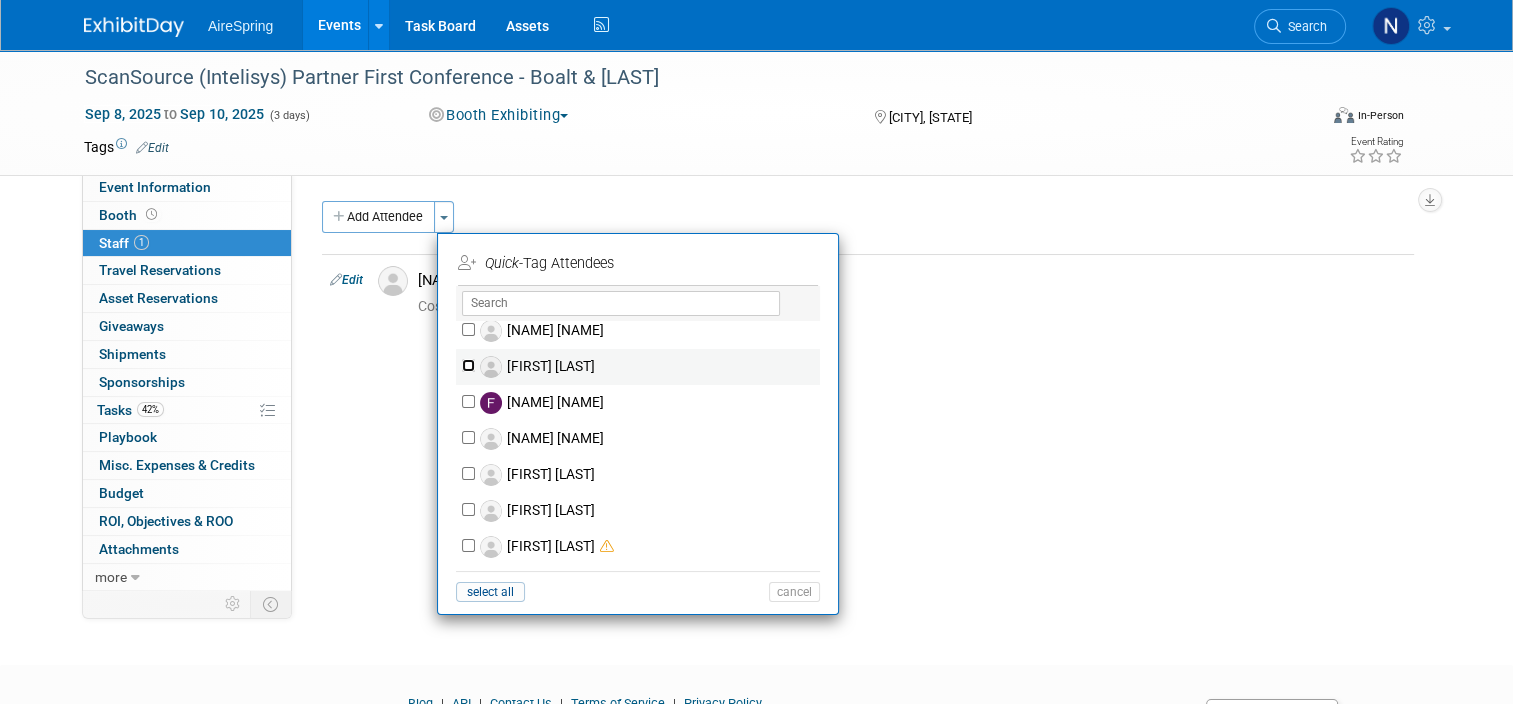 click on "Felix Toscano" at bounding box center [468, 365] 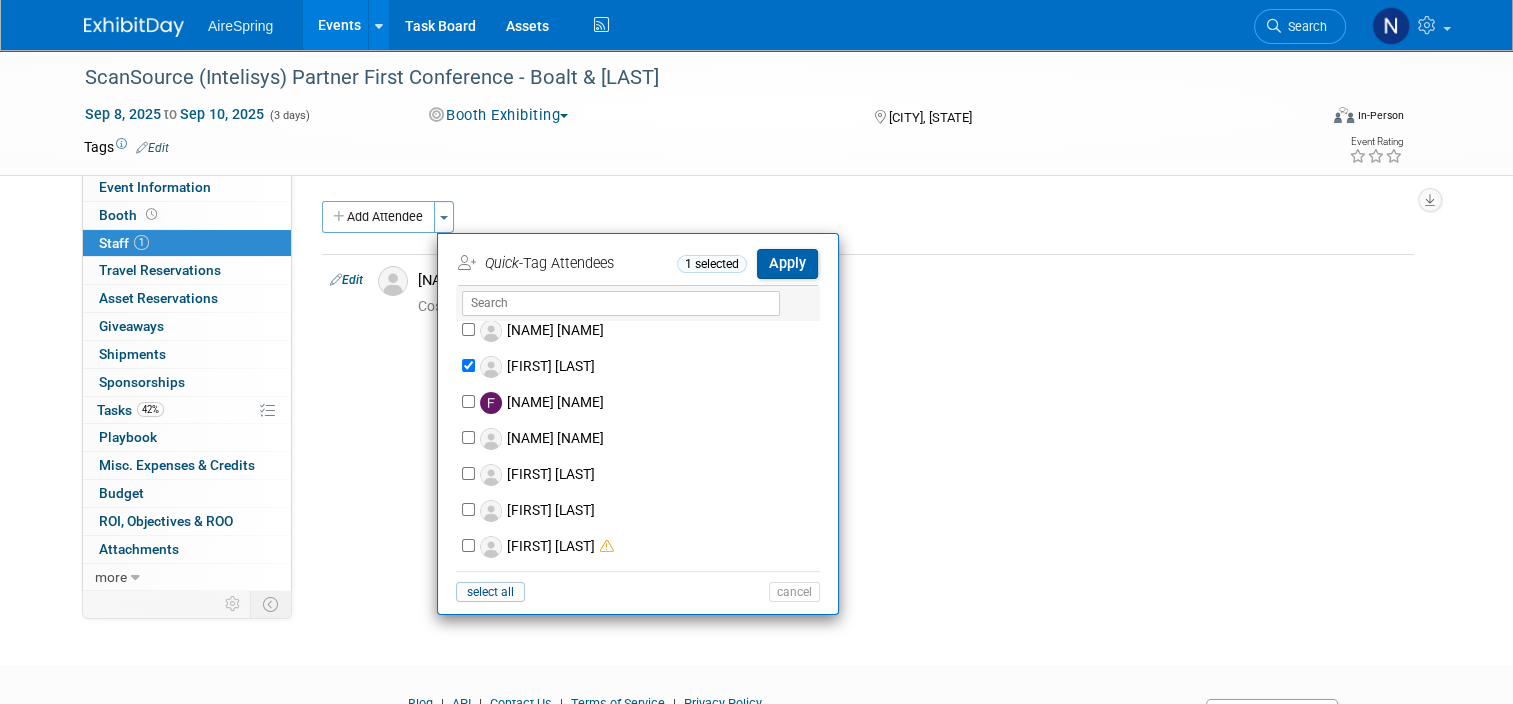 click on "Apply" at bounding box center (787, 263) 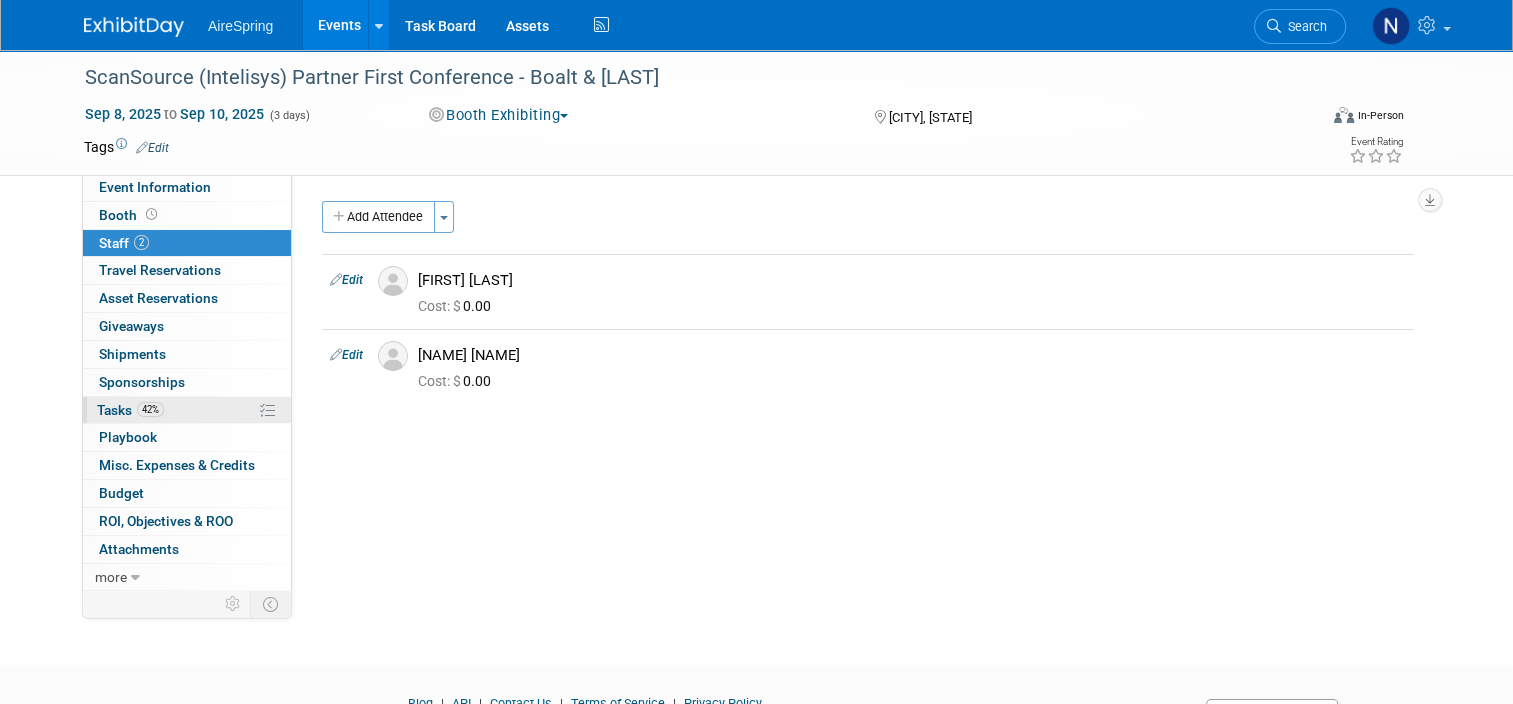 click on "Tasks 42%" at bounding box center (130, 410) 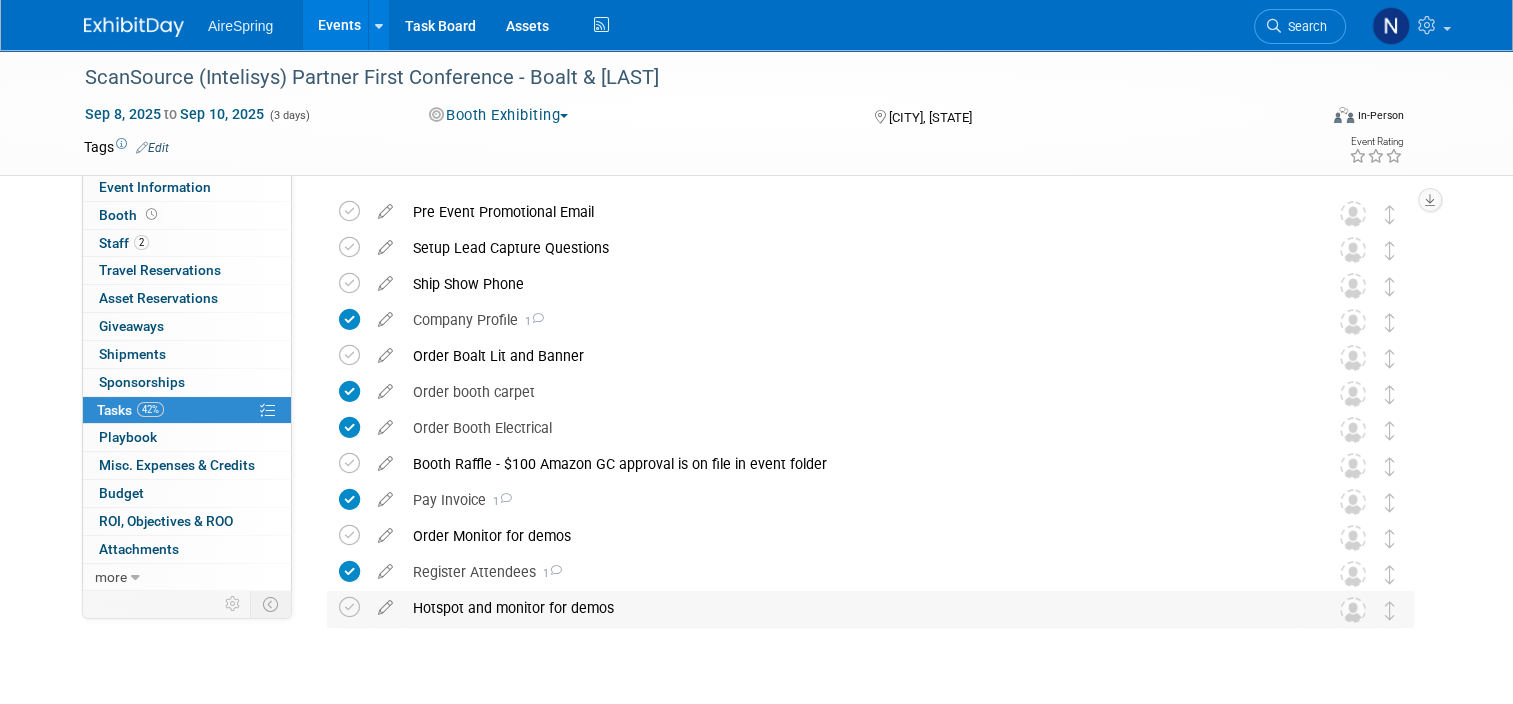 scroll, scrollTop: 108, scrollLeft: 0, axis: vertical 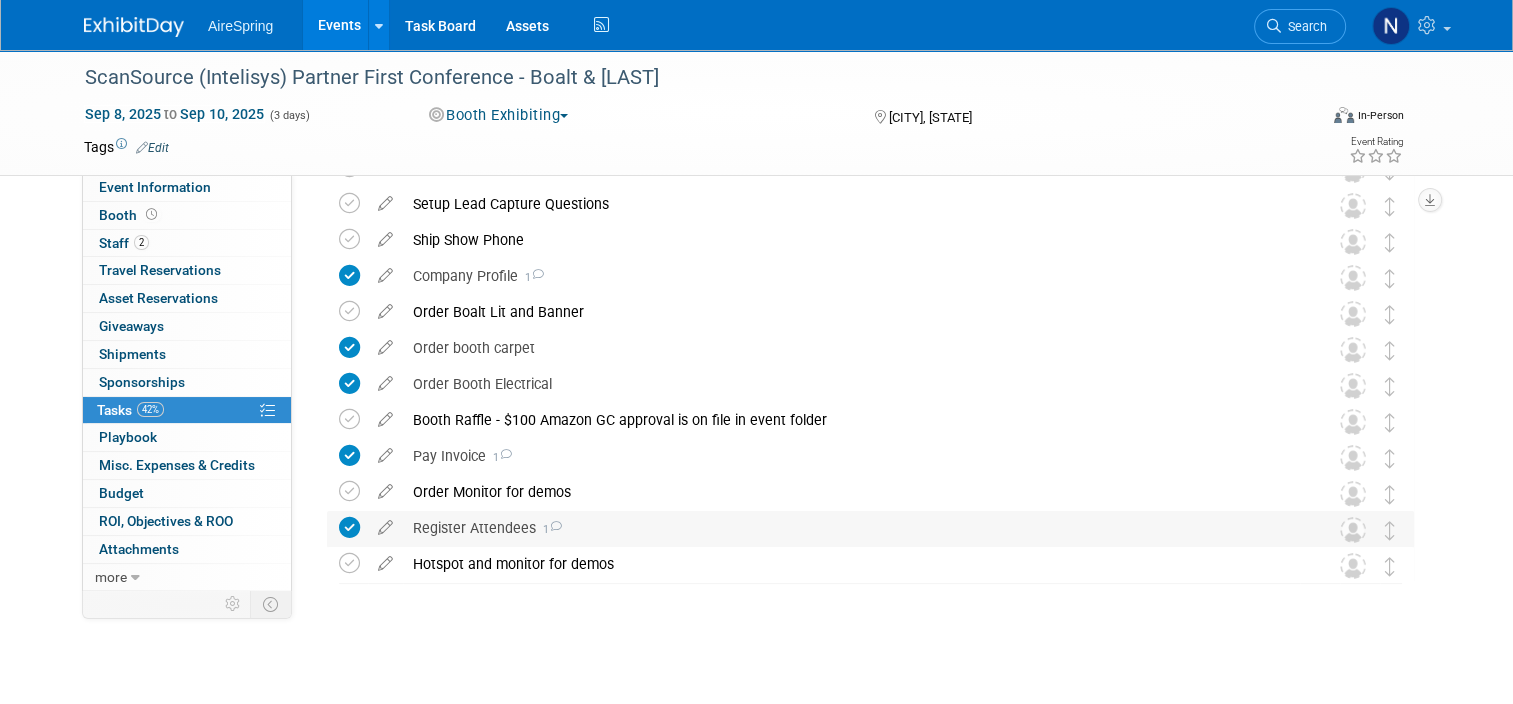 click on "Register Attendees
1" at bounding box center [851, 528] 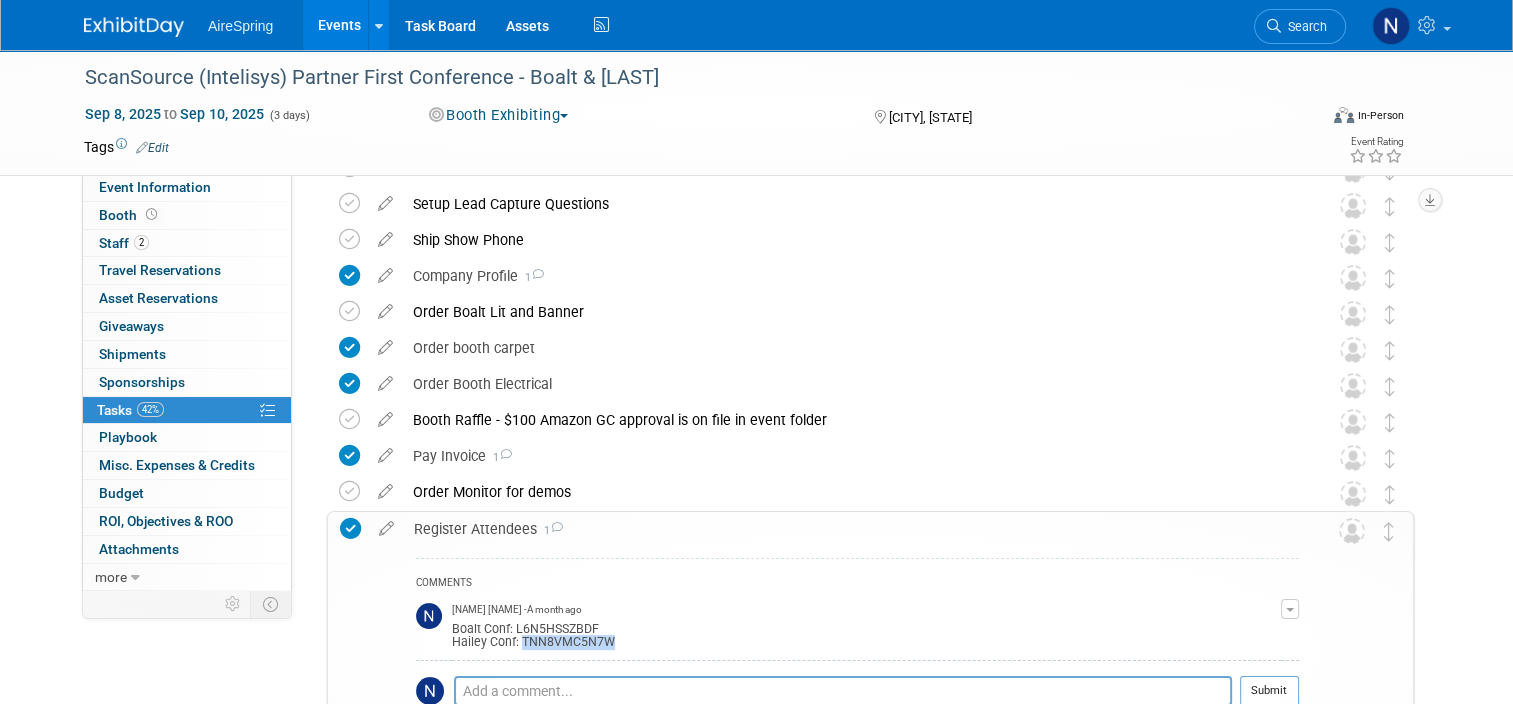 drag, startPoint x: 655, startPoint y: 643, endPoint x: 508, endPoint y: 648, distance: 147.085 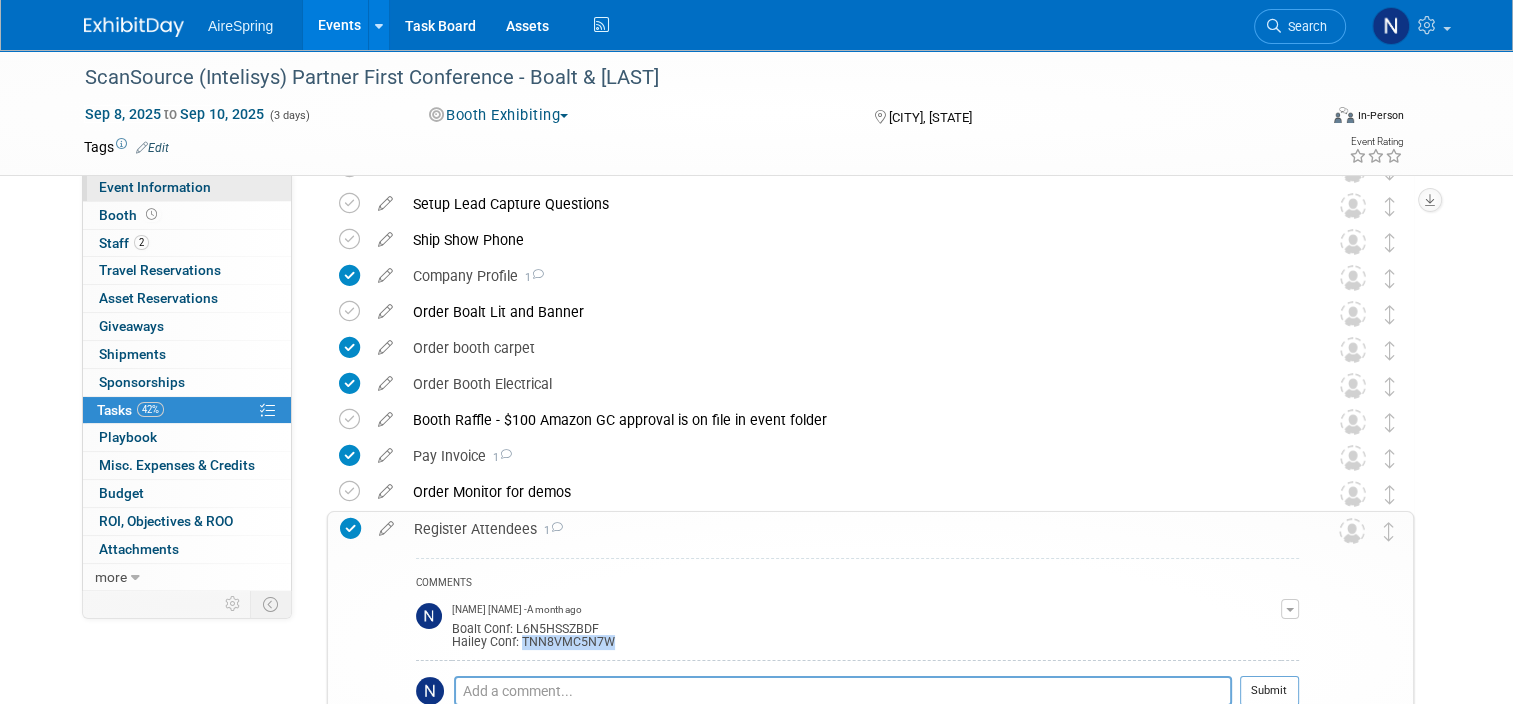 click on "Event Information" at bounding box center [155, 187] 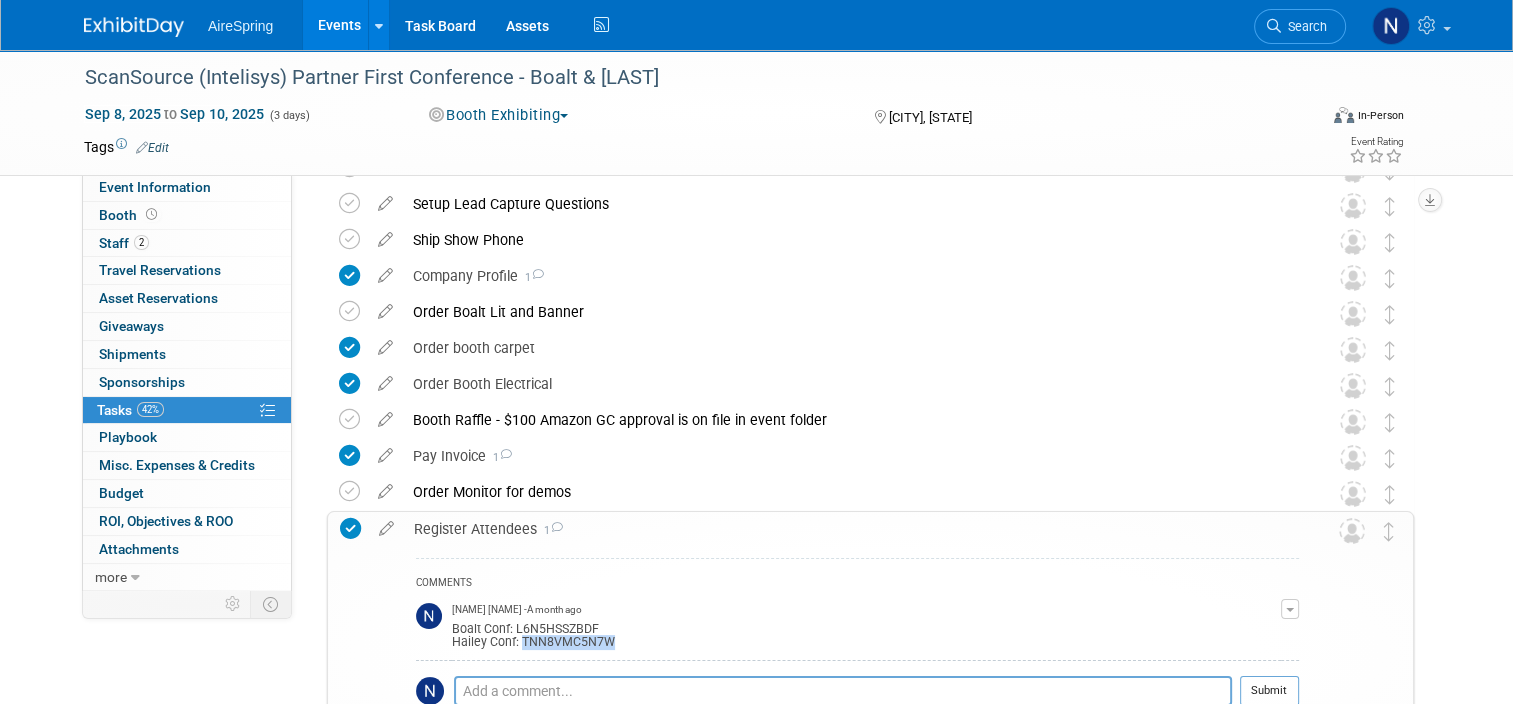 scroll, scrollTop: 0, scrollLeft: 0, axis: both 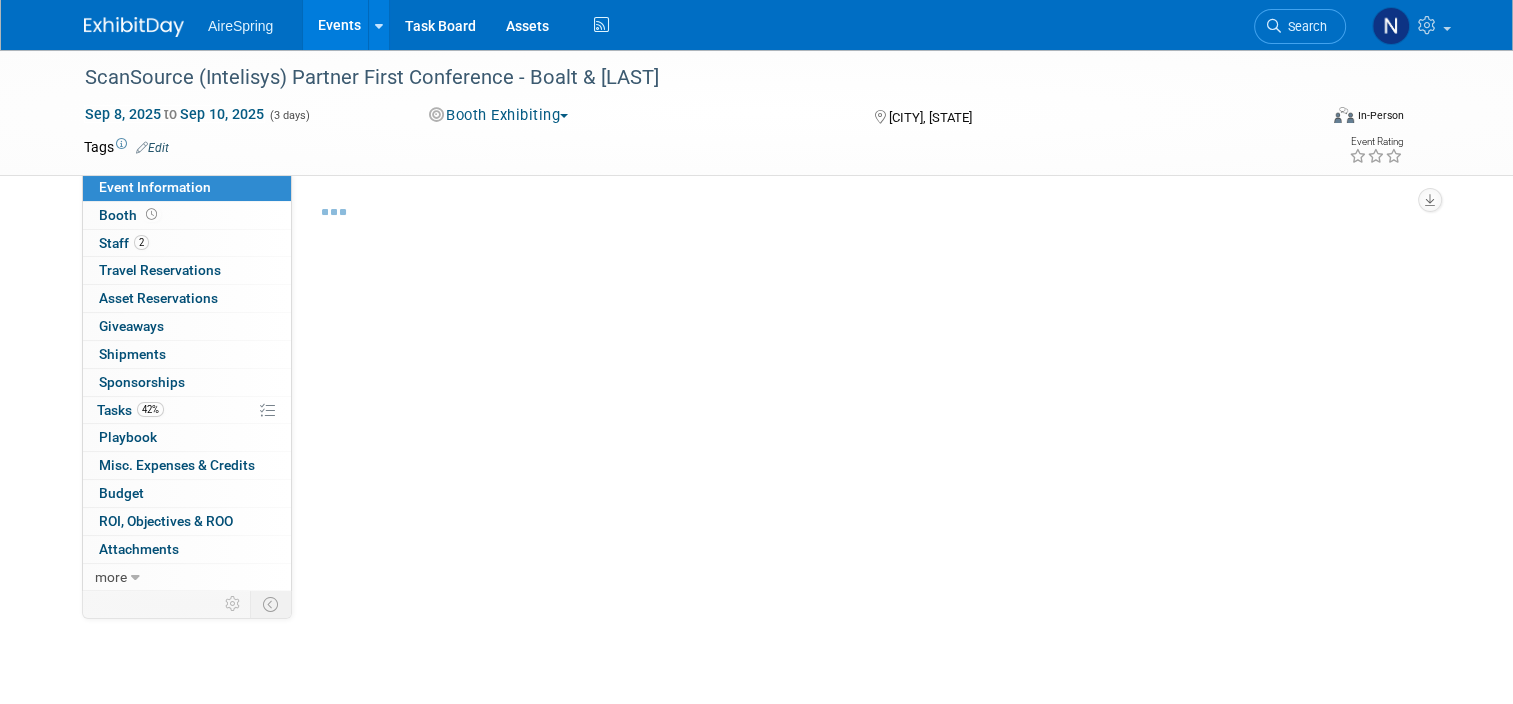select on "Partner Event" 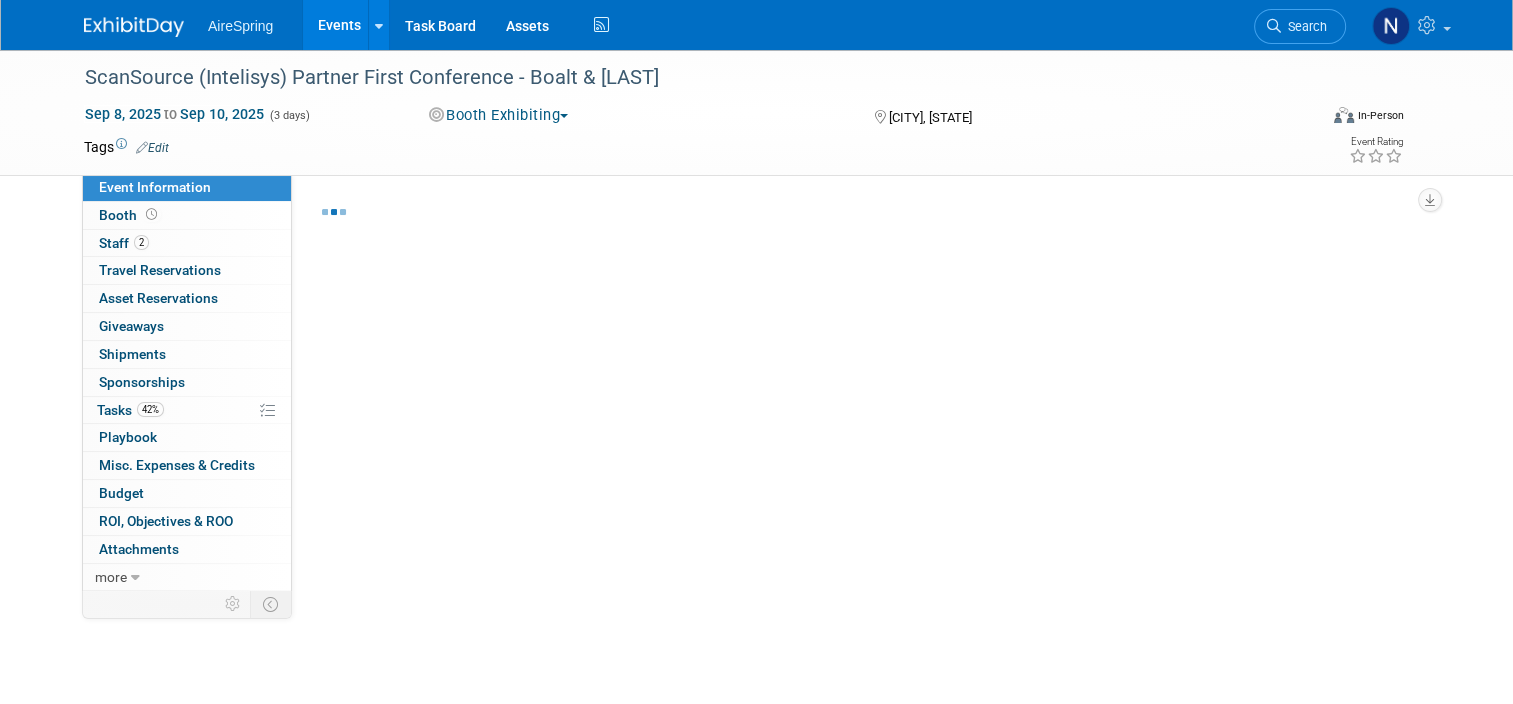 select on "Marketing" 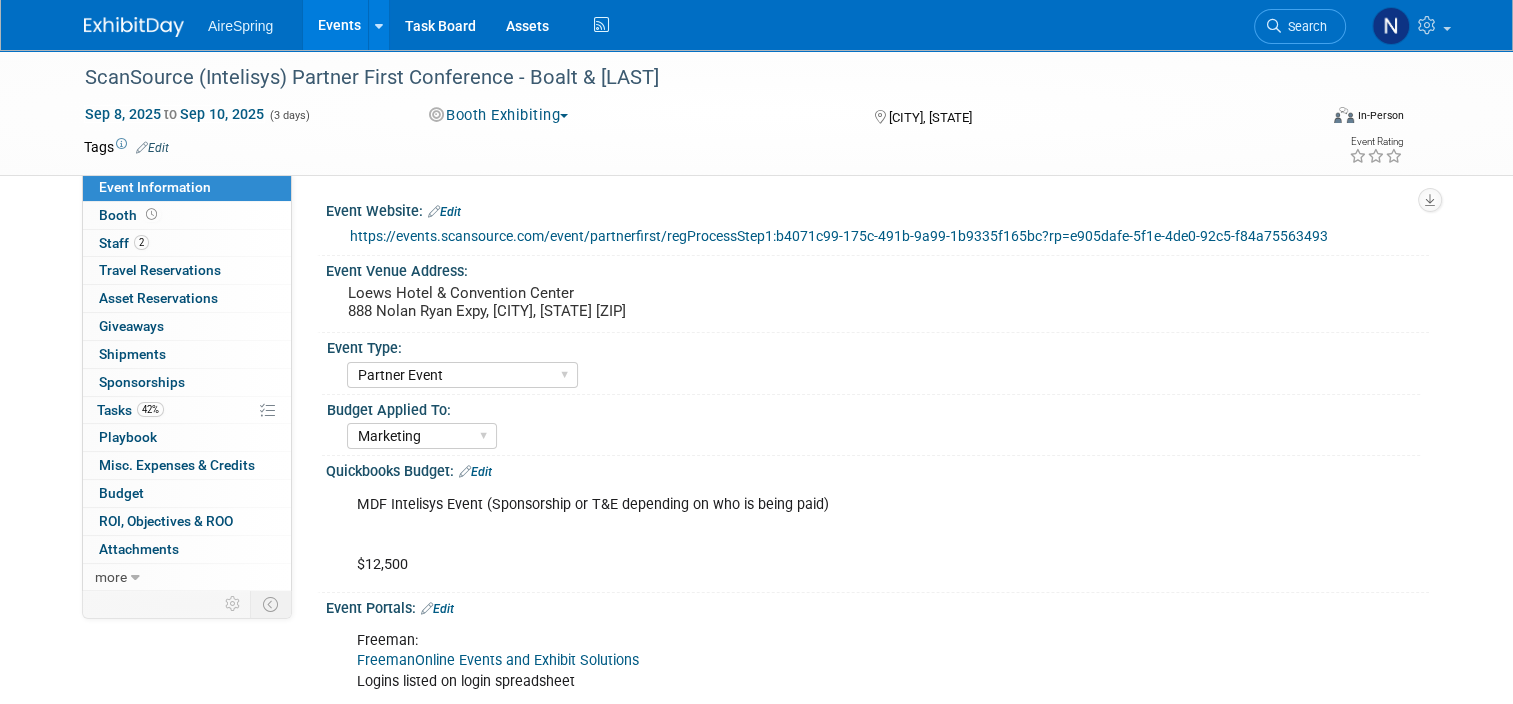 click on "https://events.scansource.com/event/partnerfirst/regProcessStep1:b4071c99-175c-491b-9a99-1b9335f165bc?rp=e905dafe-5f1e-4de0-92c5-f84a75563493" at bounding box center (839, 236) 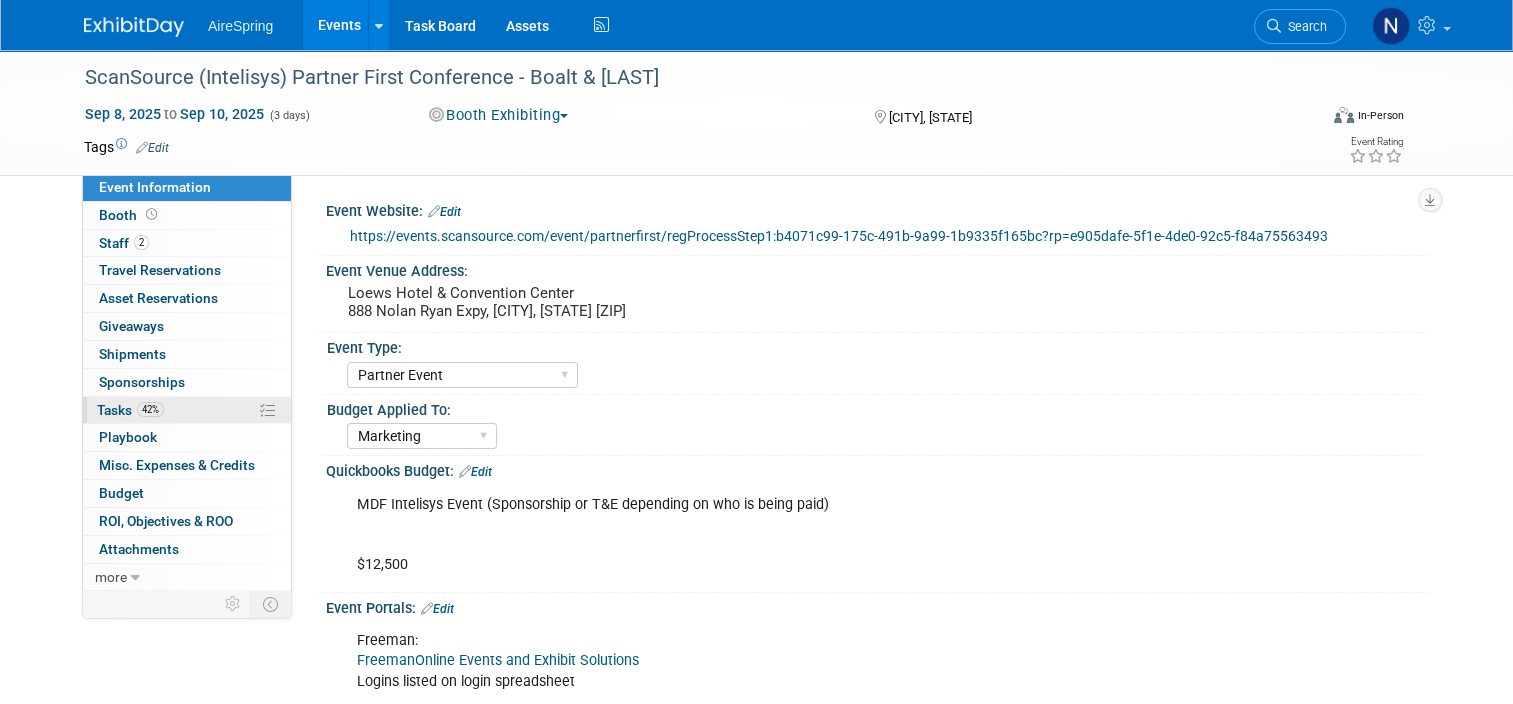 click on "42%" at bounding box center [150, 409] 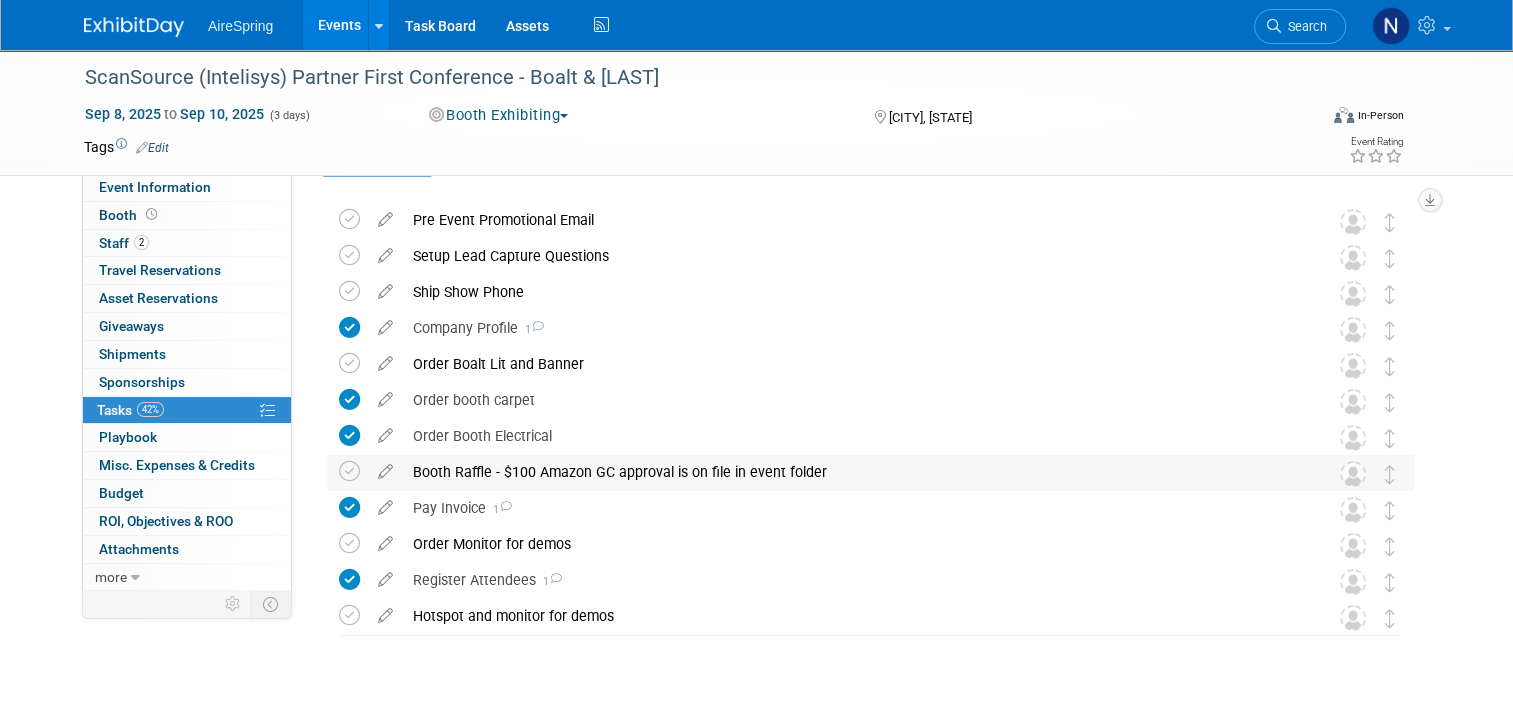 scroll, scrollTop: 108, scrollLeft: 0, axis: vertical 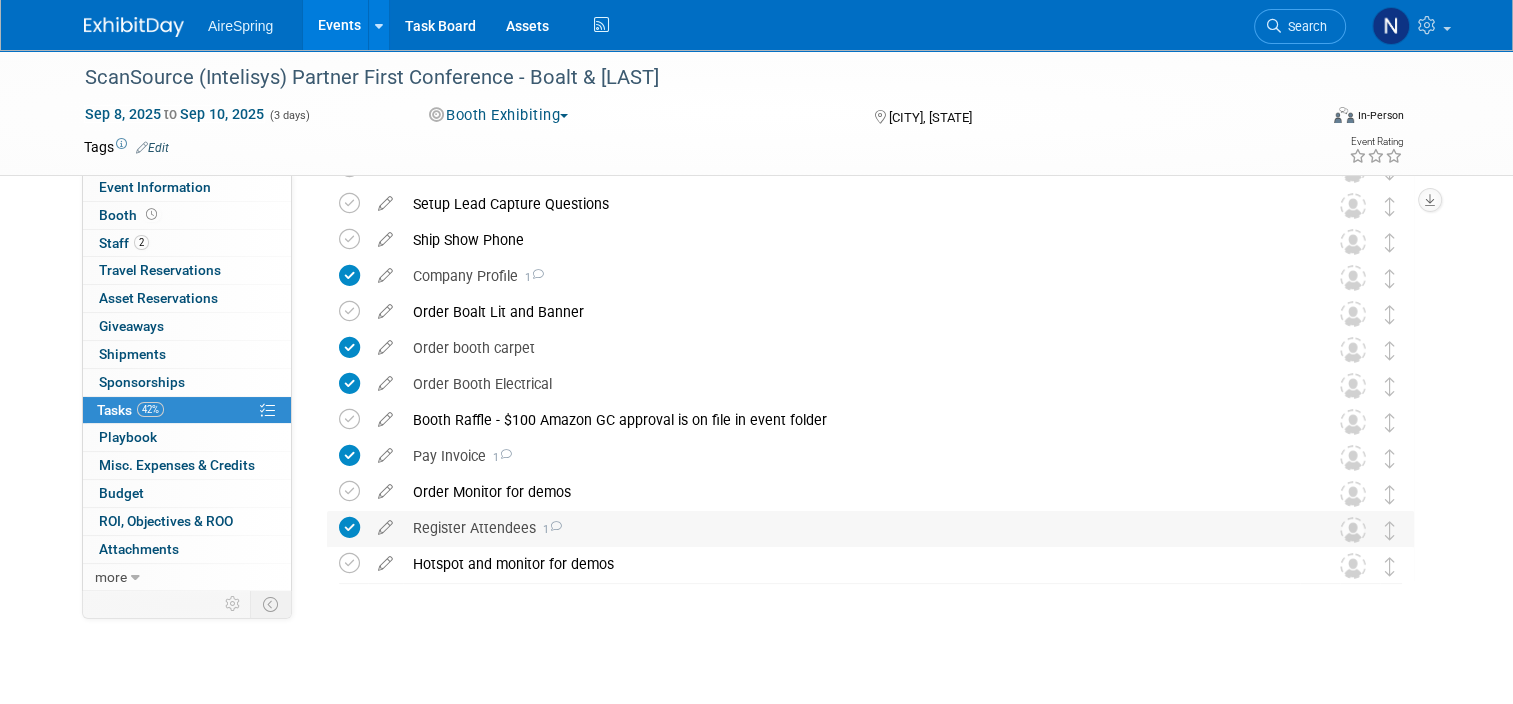 click on "Register Attendees
1" at bounding box center [851, 528] 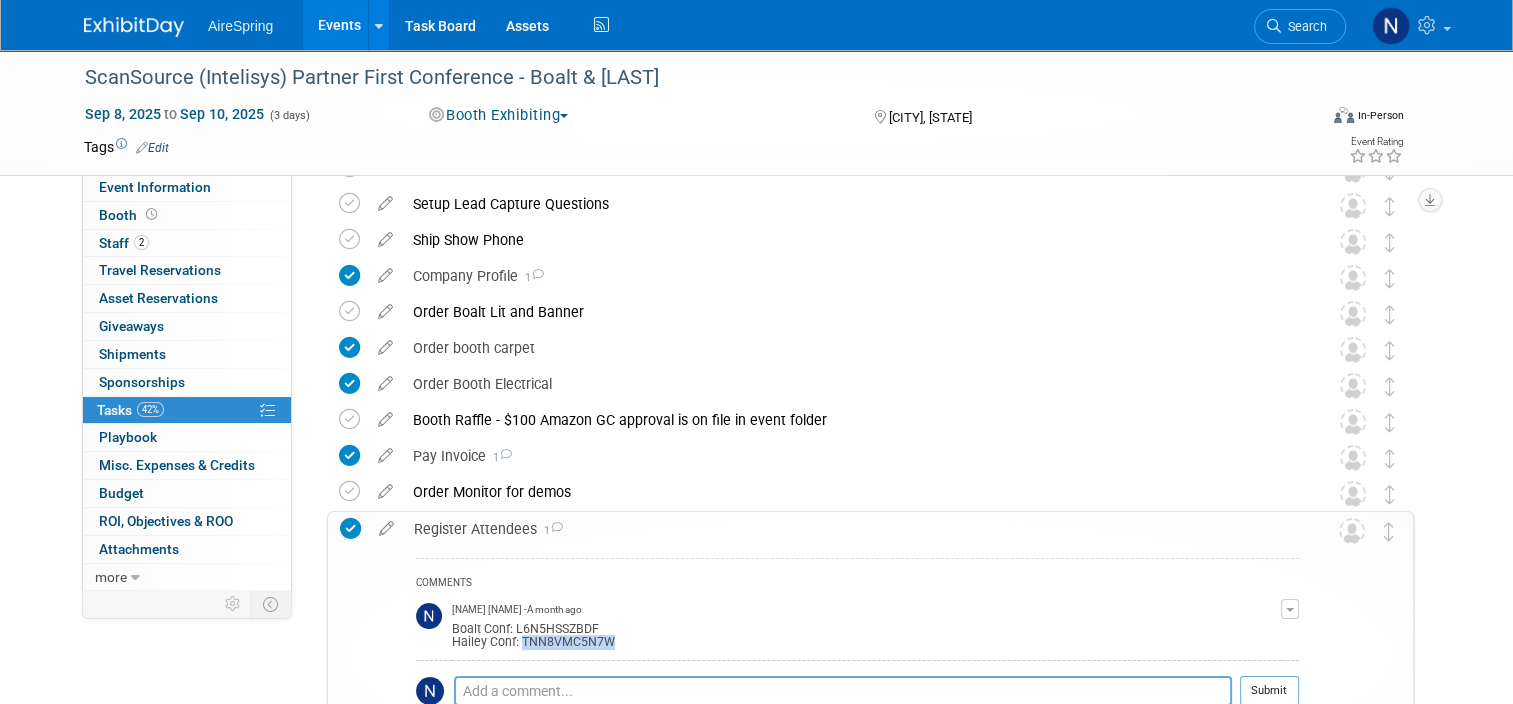 drag, startPoint x: 510, startPoint y: 641, endPoint x: 606, endPoint y: 647, distance: 96.18732 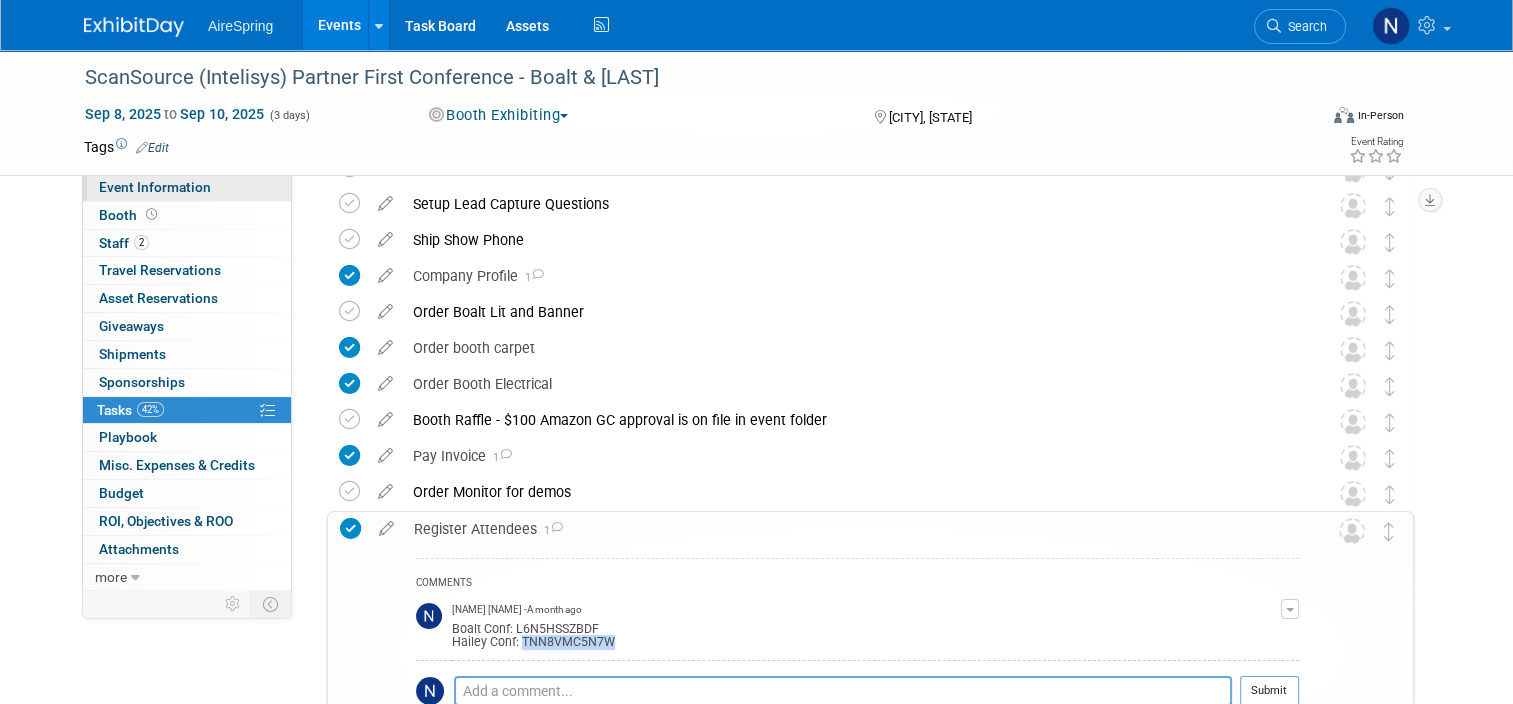 click on "Event Information" at bounding box center (155, 187) 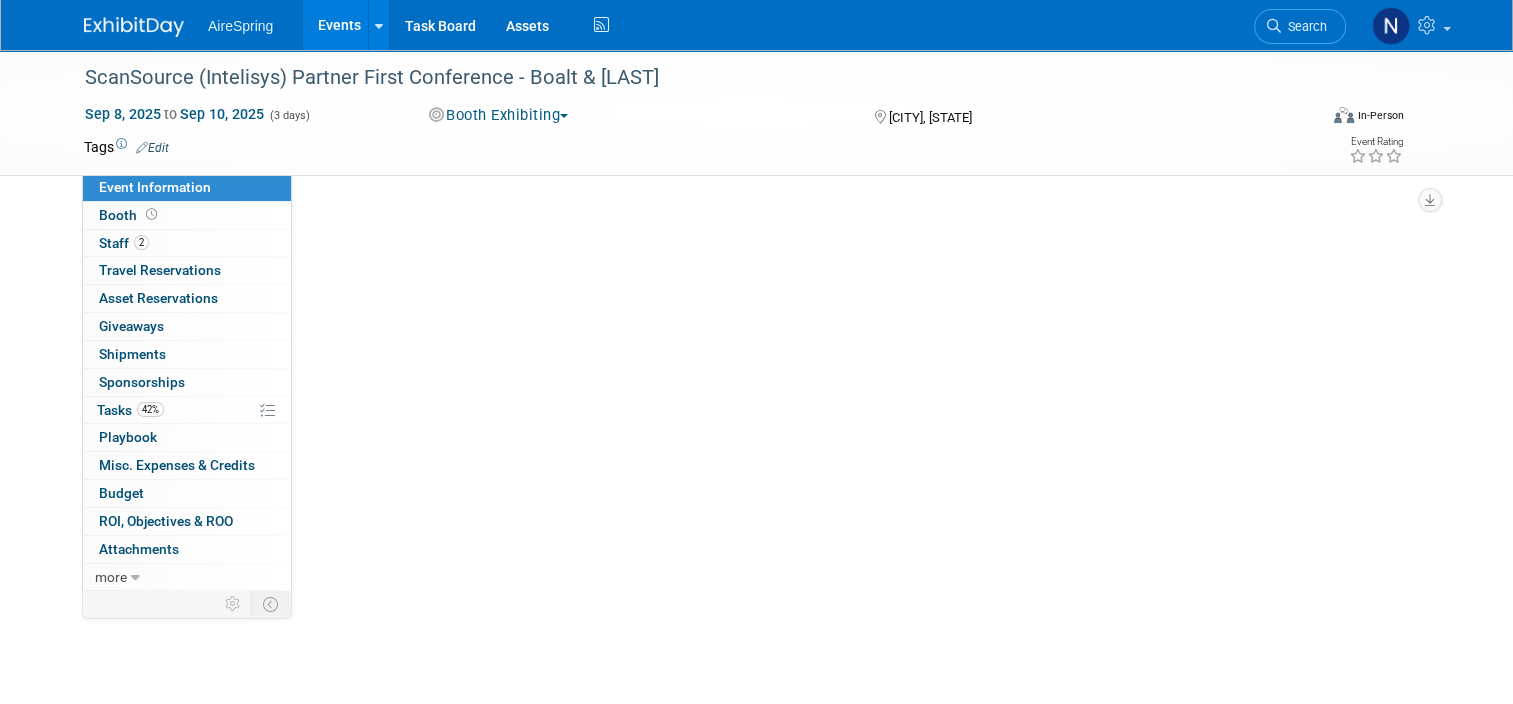 scroll, scrollTop: 0, scrollLeft: 0, axis: both 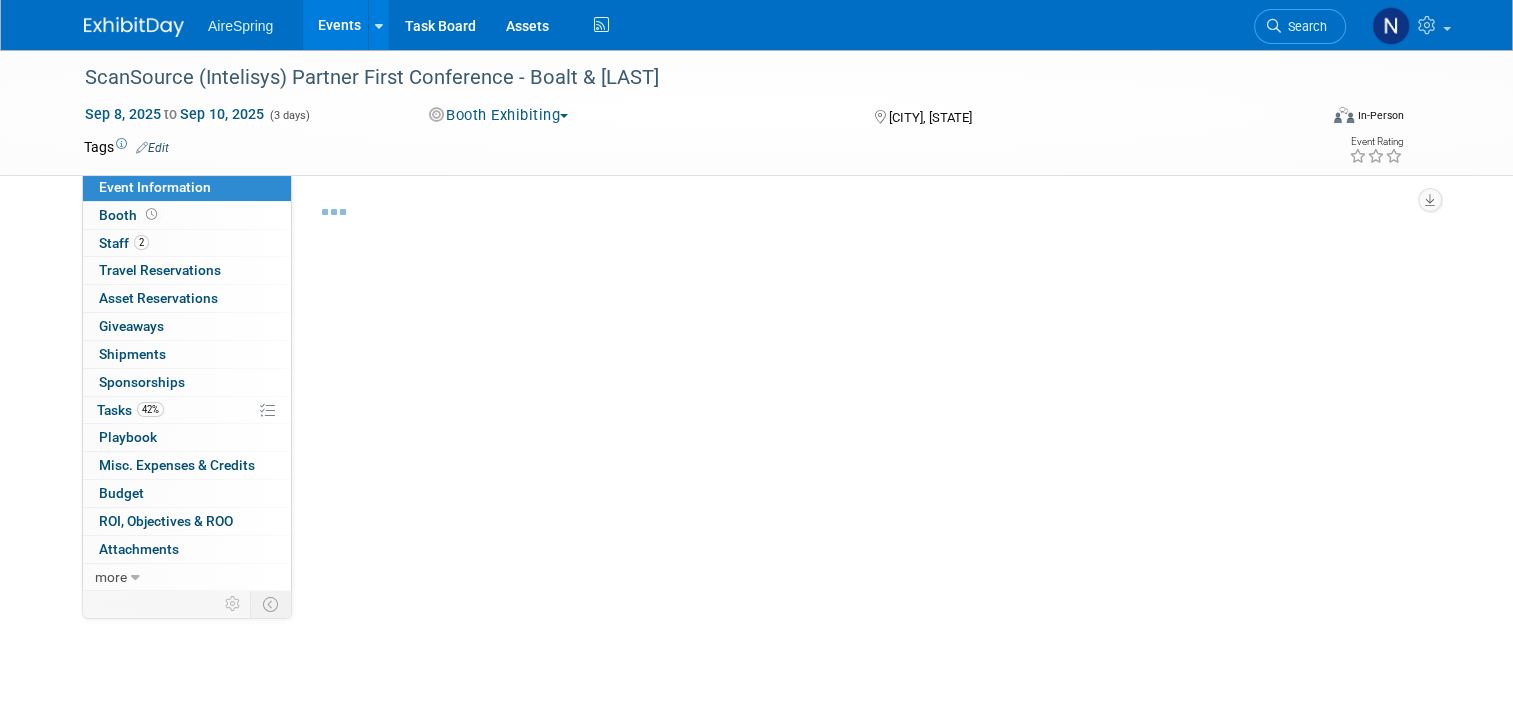 select on "Partner Event" 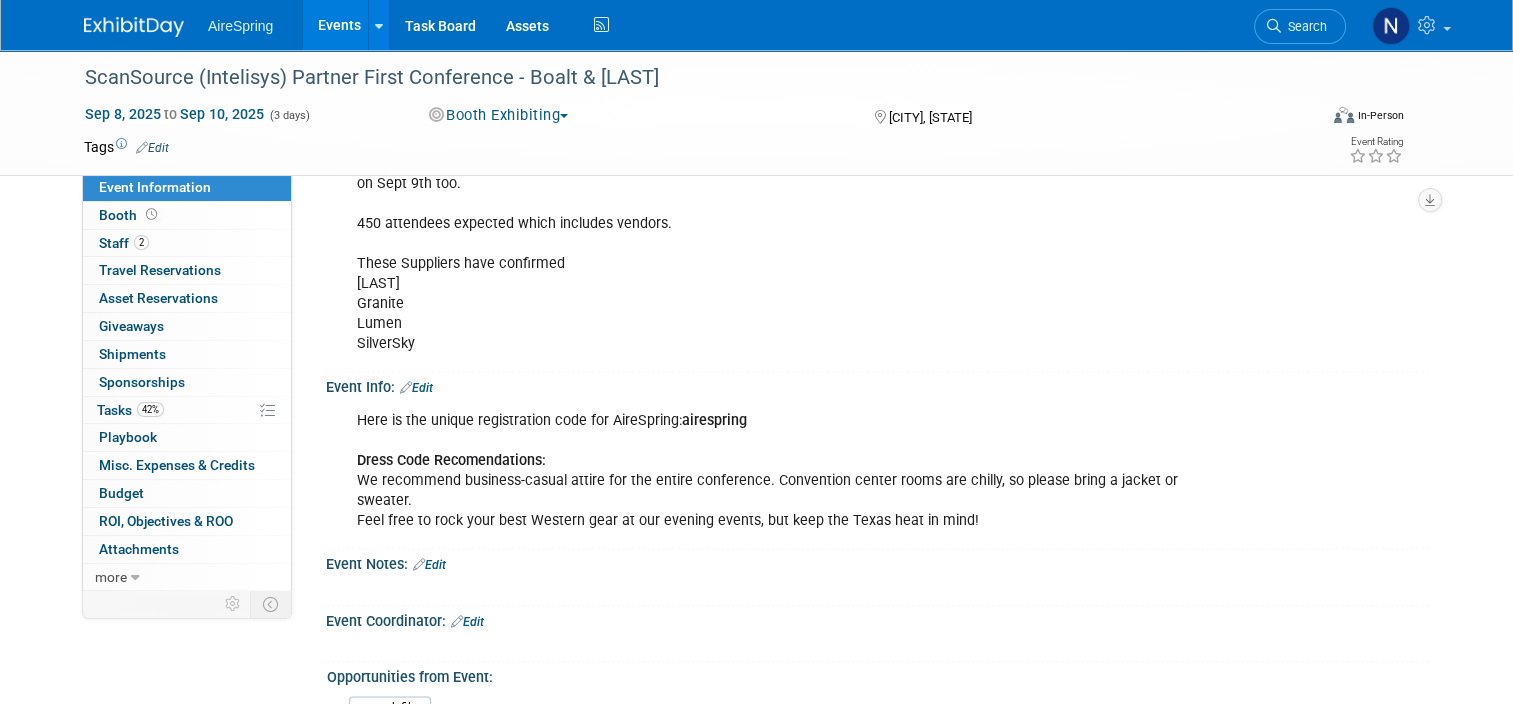 scroll, scrollTop: 2700, scrollLeft: 0, axis: vertical 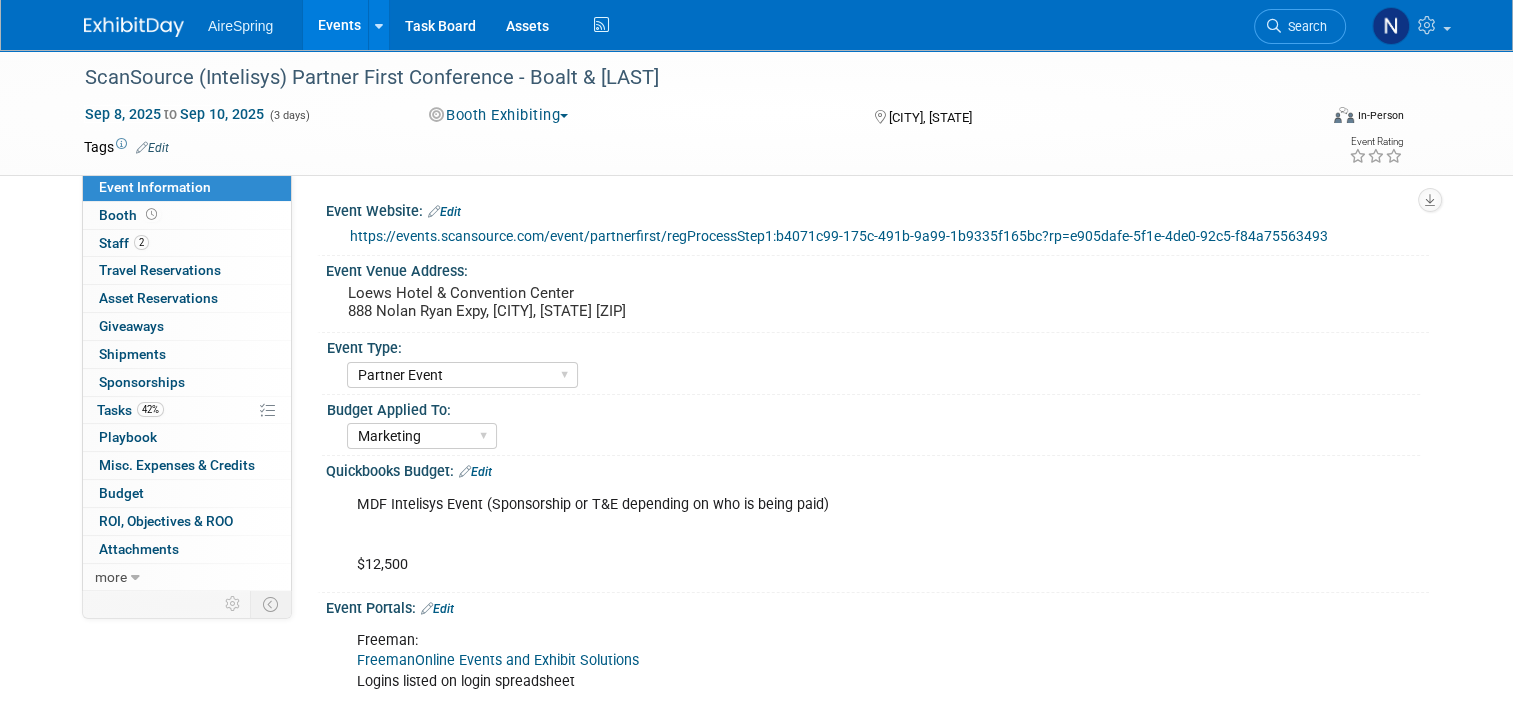 click on "https://events.scansource.com/event/partnerfirst/regProcessStep1:b4071c99-175c-491b-9a99-1b9335f165bc?rp=e905dafe-5f1e-4de0-92c5-f84a75563493" at bounding box center (839, 236) 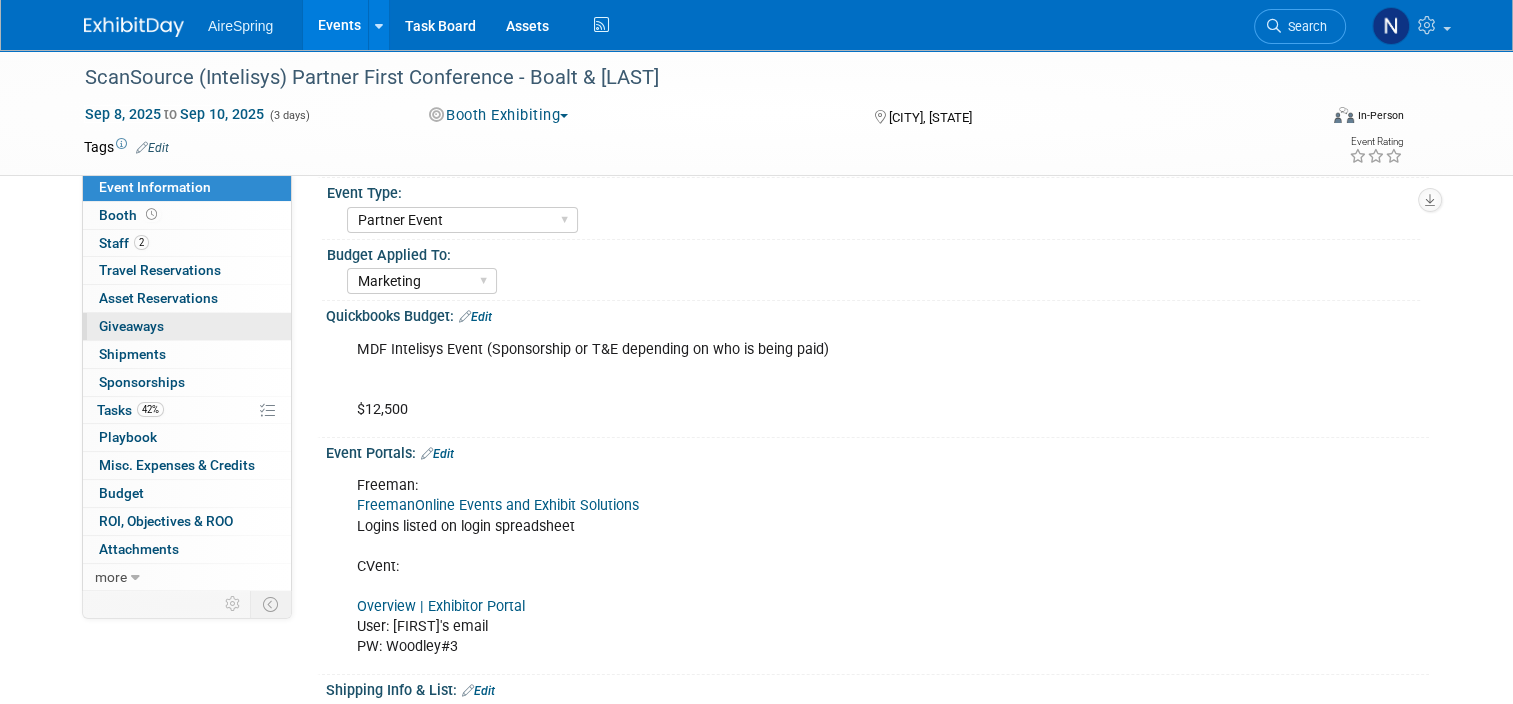scroll, scrollTop: 400, scrollLeft: 0, axis: vertical 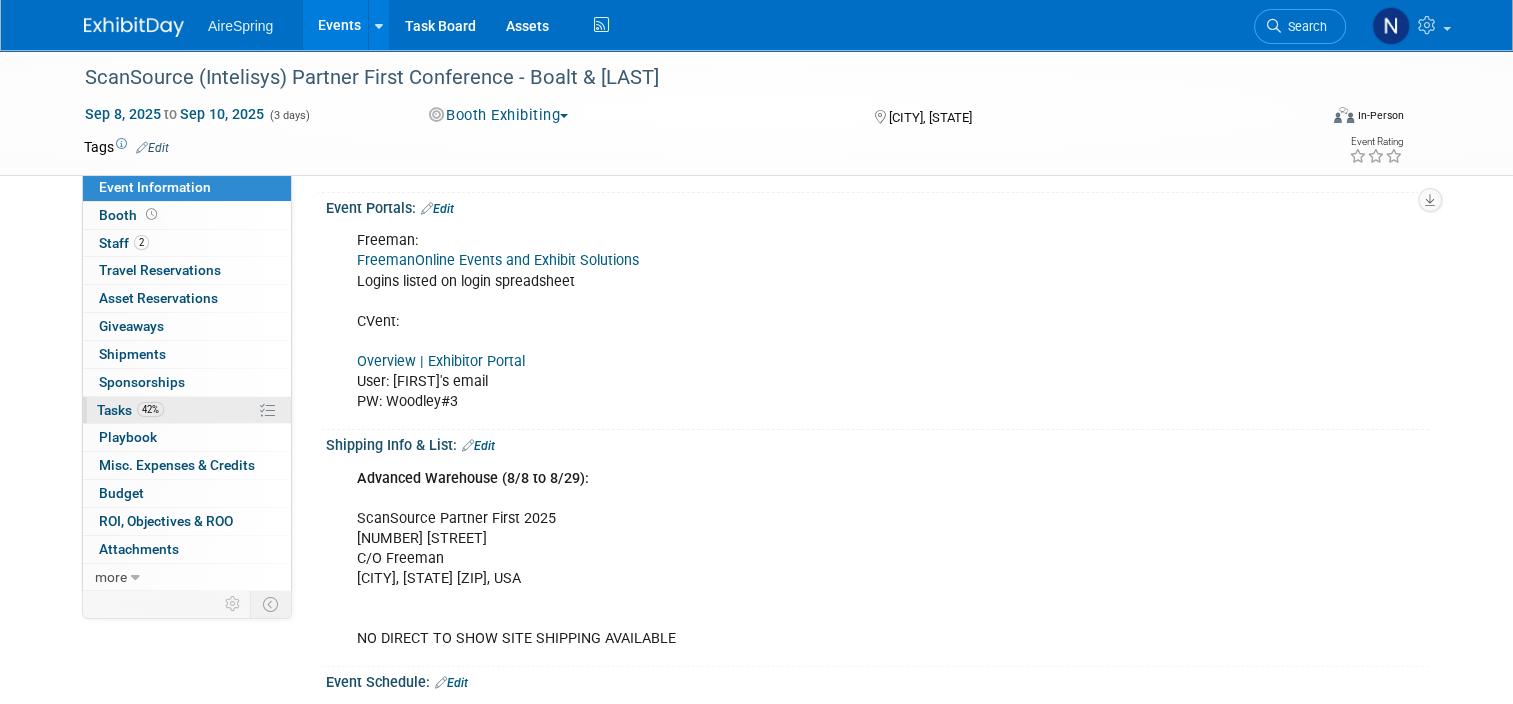 click on "42%" at bounding box center (150, 409) 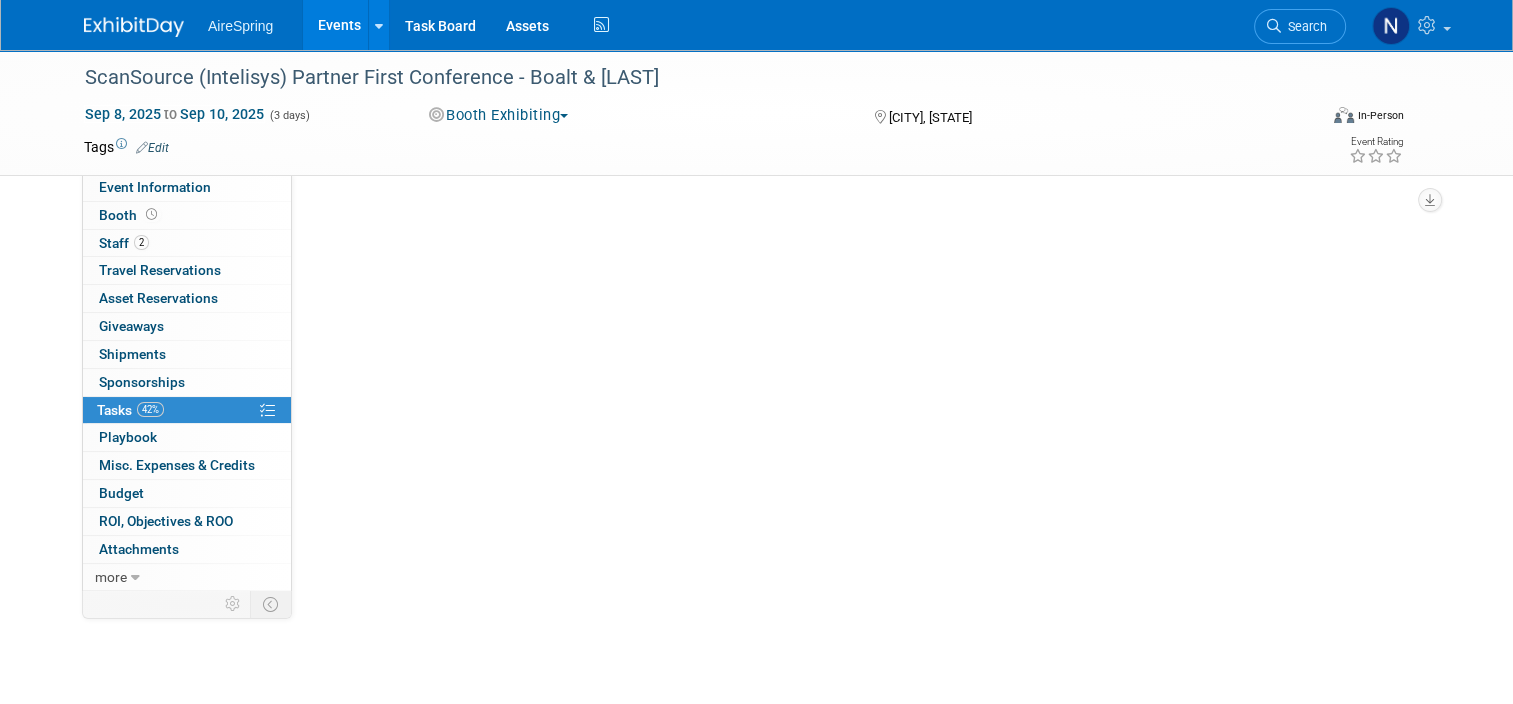 scroll, scrollTop: 0, scrollLeft: 0, axis: both 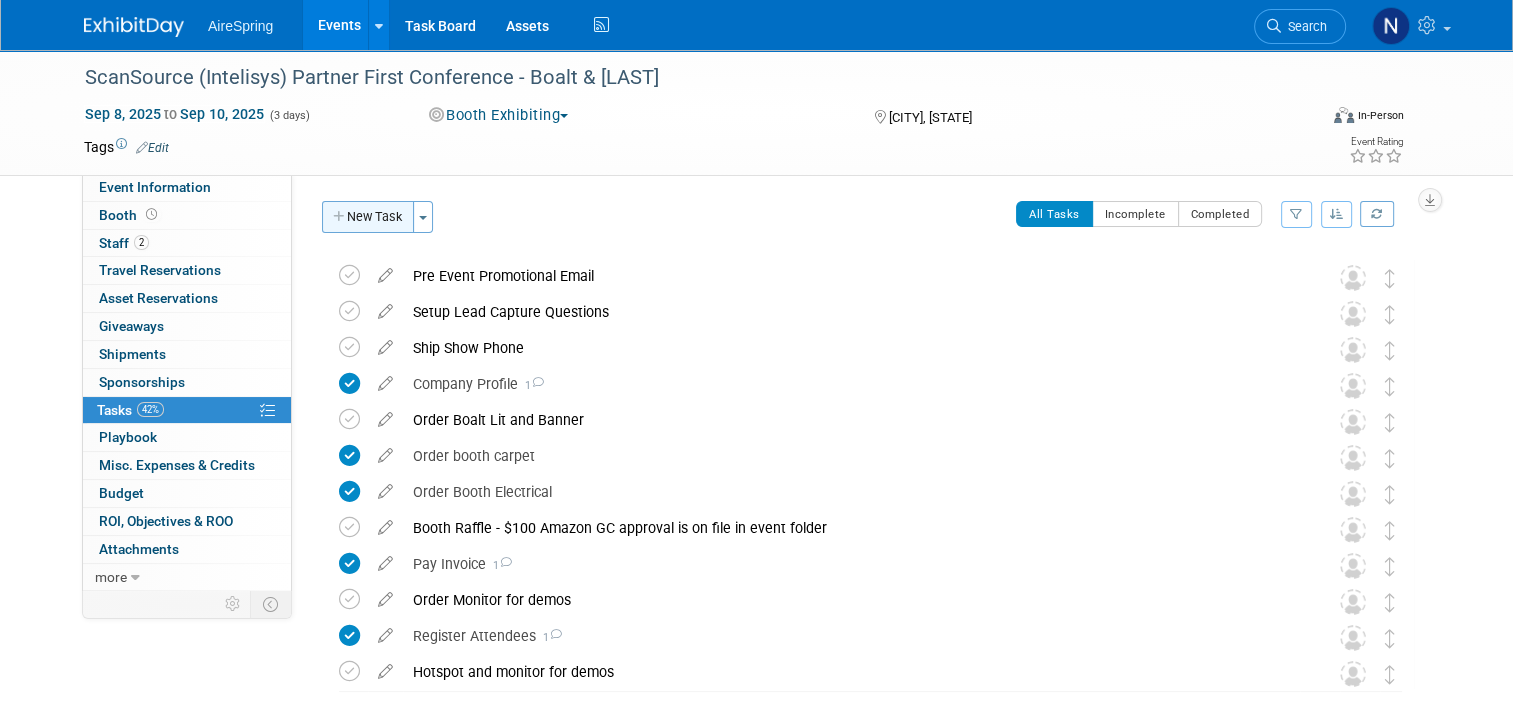 click on "New Task" at bounding box center [368, 217] 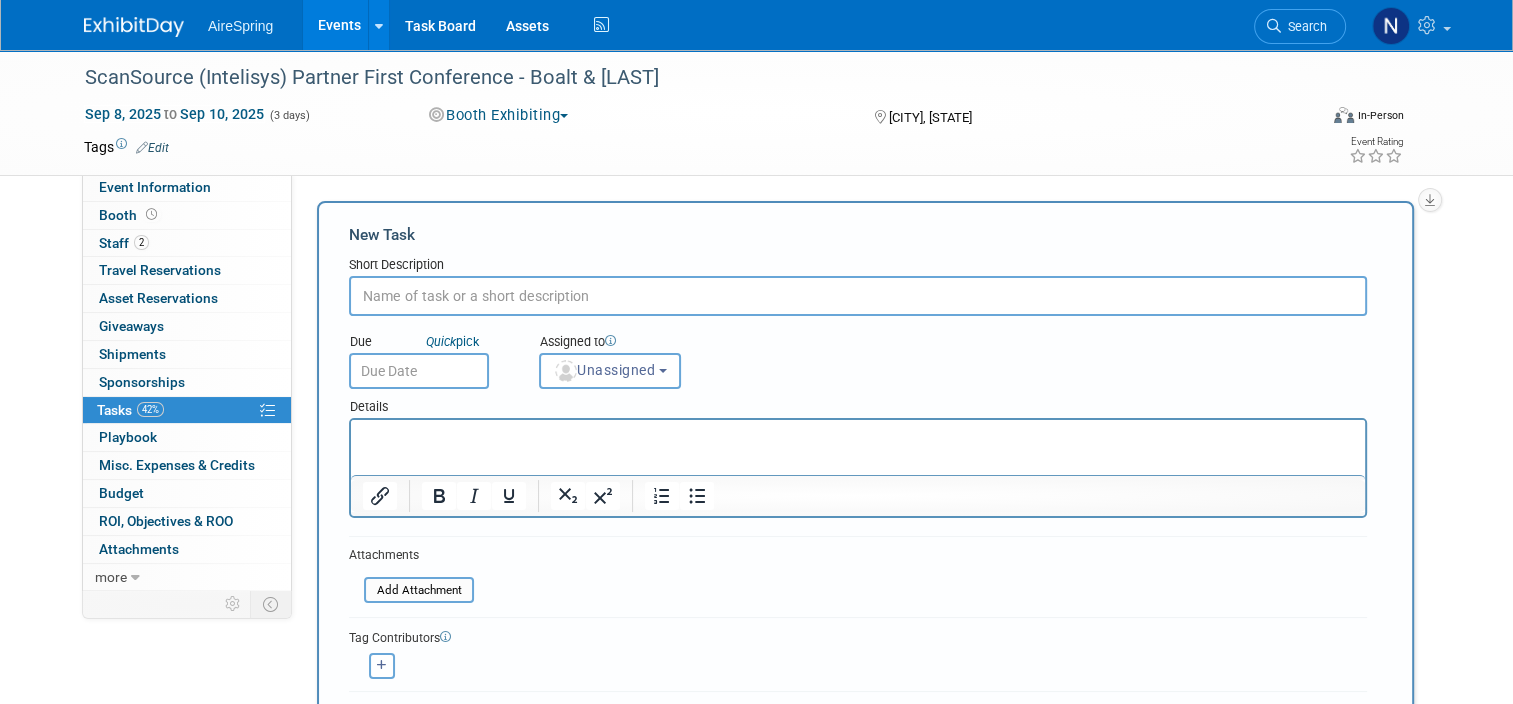 scroll, scrollTop: 0, scrollLeft: 0, axis: both 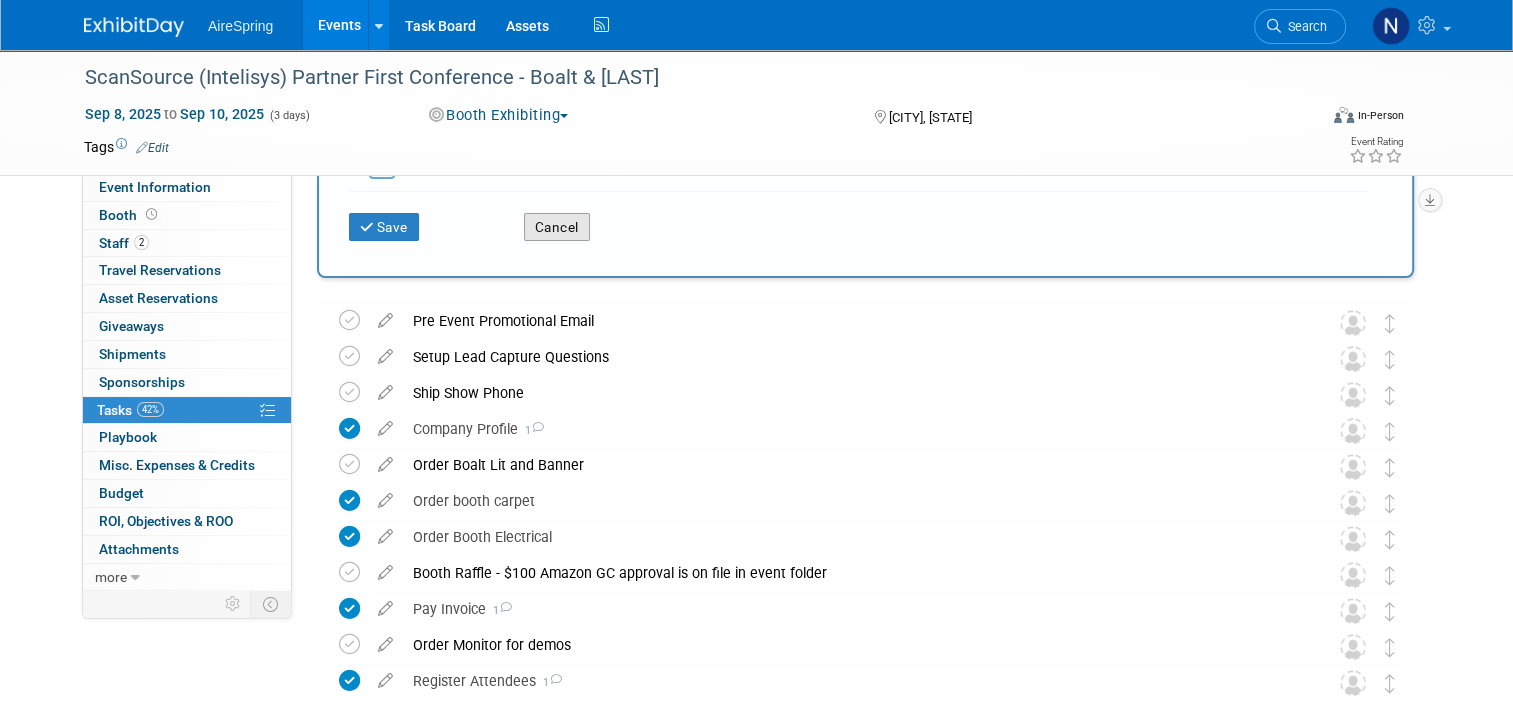 click on "Cancel" at bounding box center [557, 227] 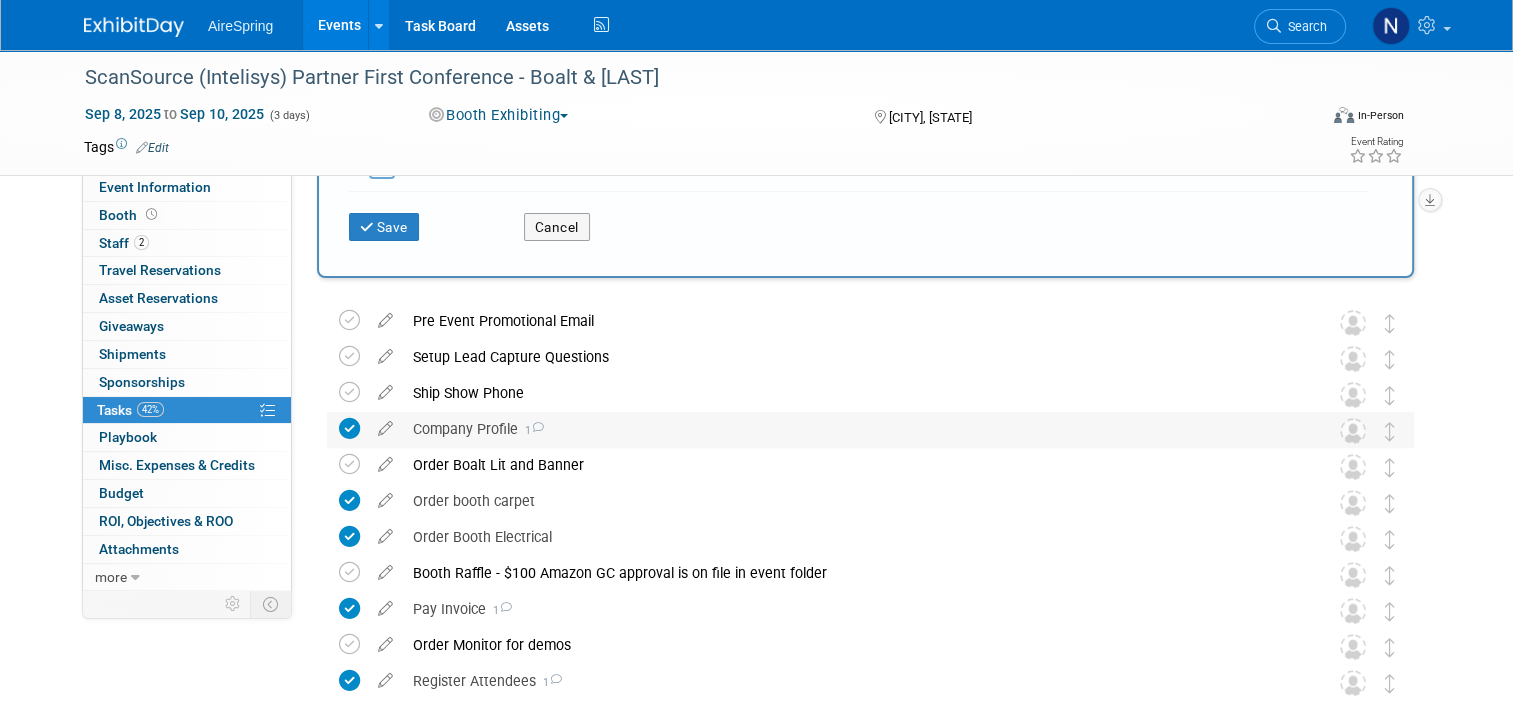 scroll, scrollTop: 108, scrollLeft: 0, axis: vertical 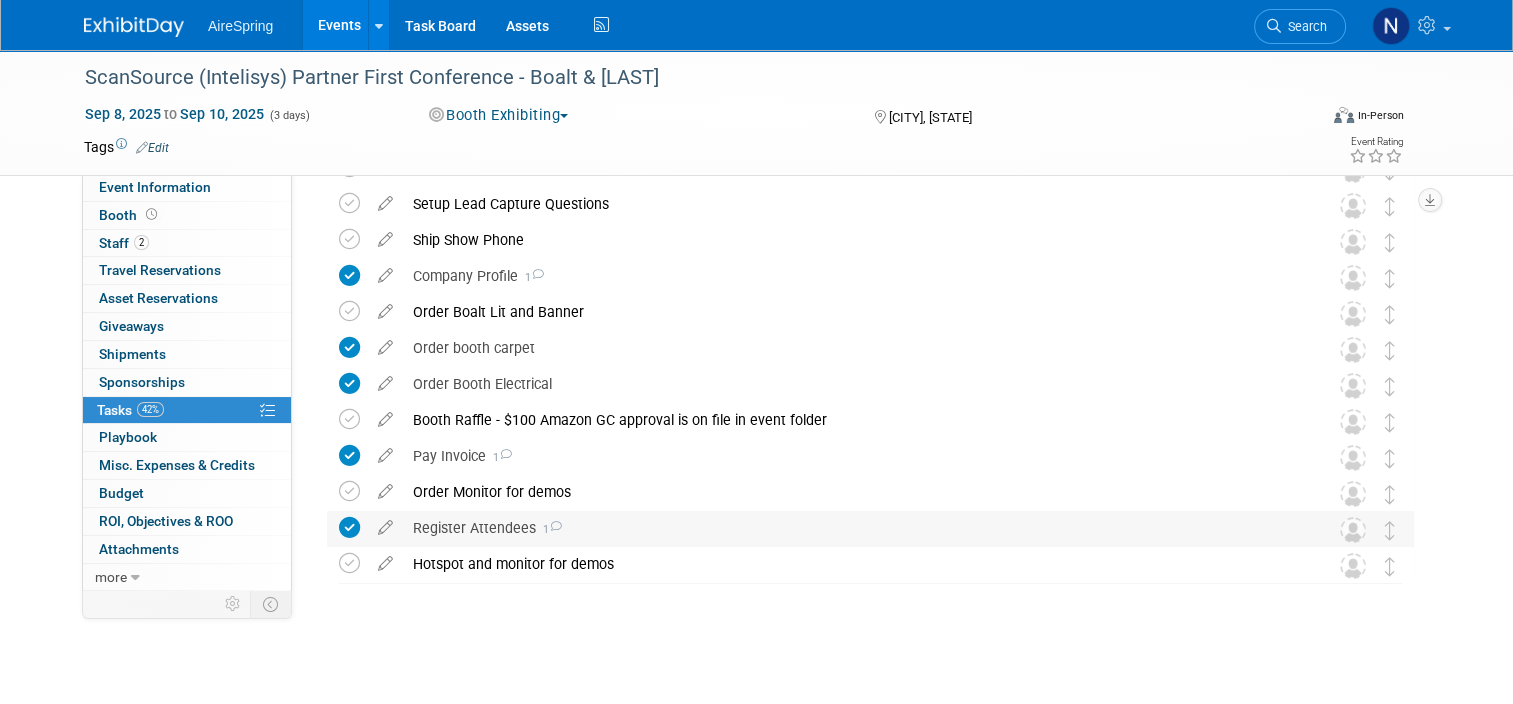 click on "Register Attendees
1" at bounding box center [851, 528] 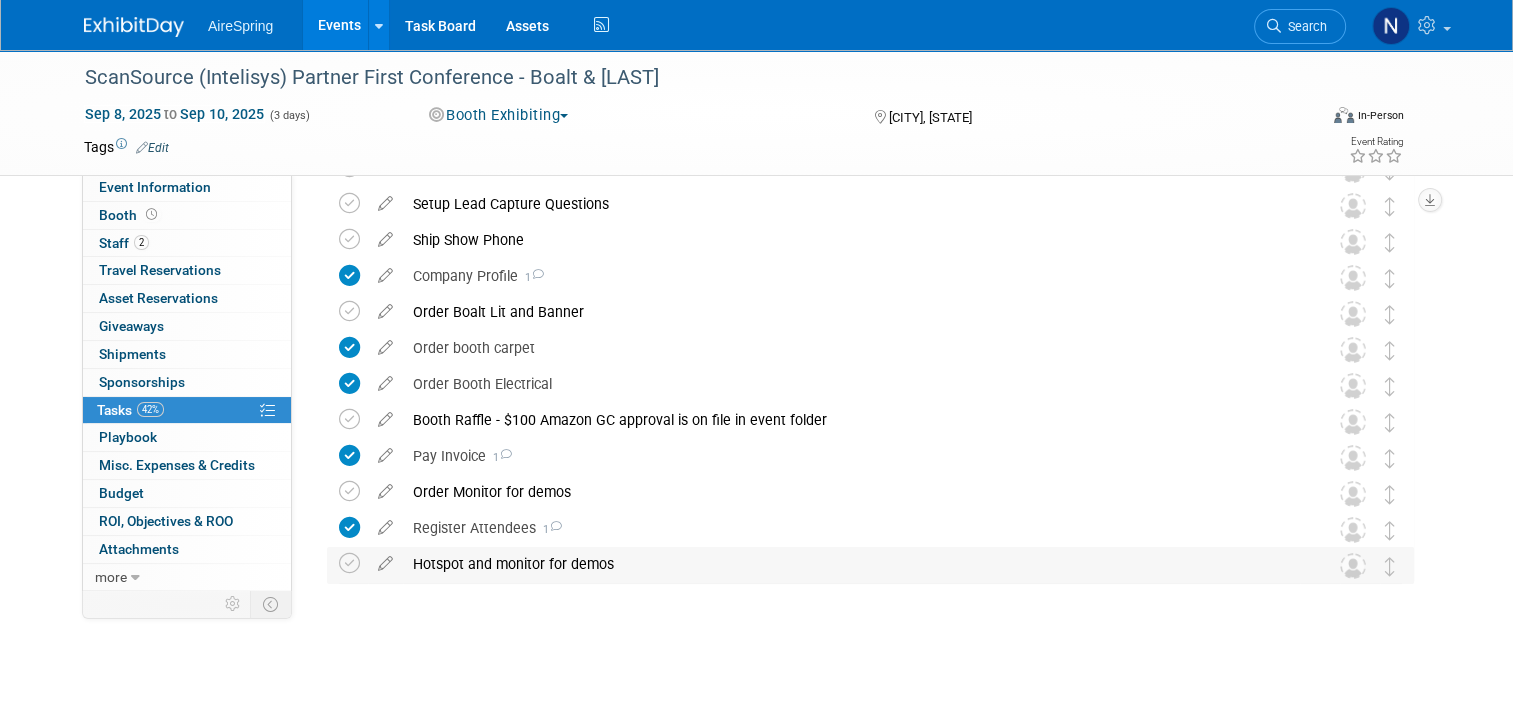scroll, scrollTop: 353, scrollLeft: 0, axis: vertical 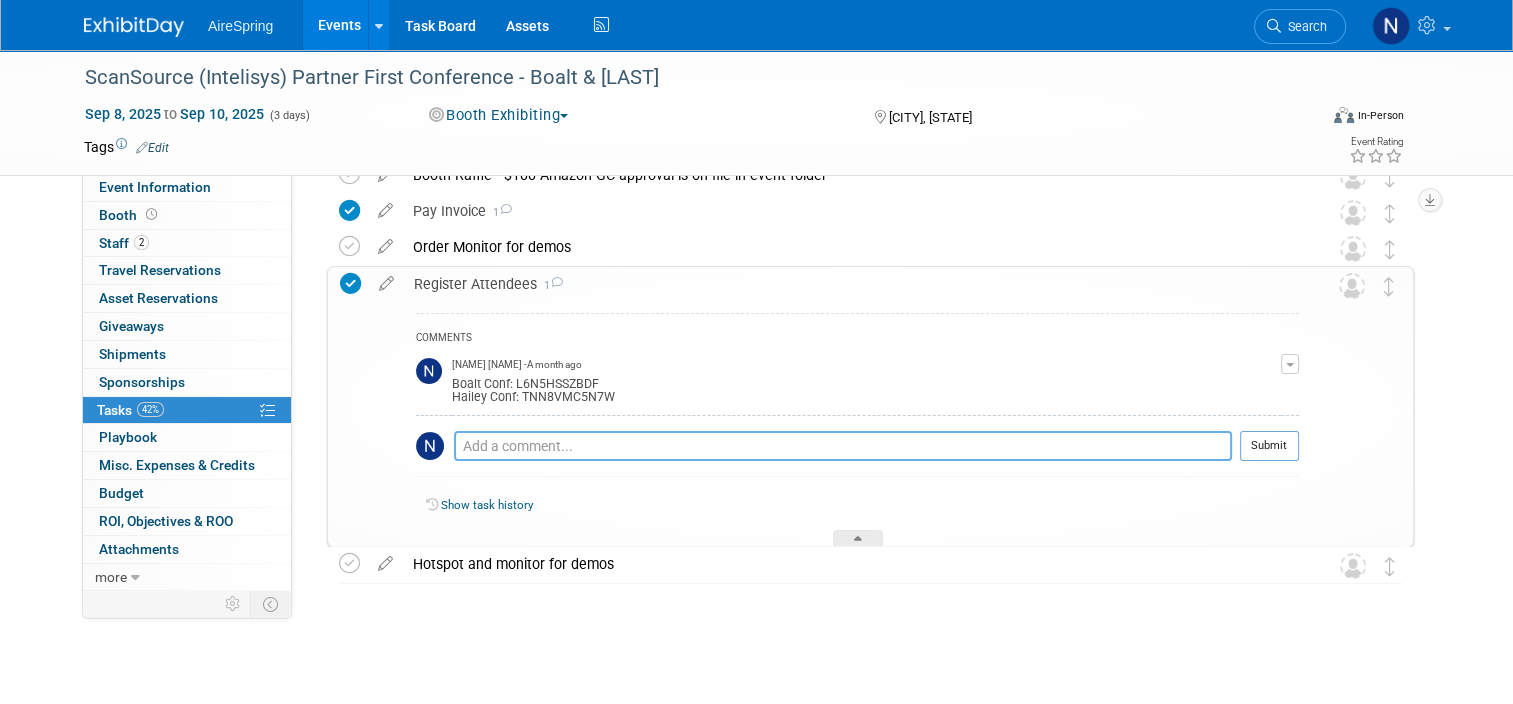 click at bounding box center [843, 446] 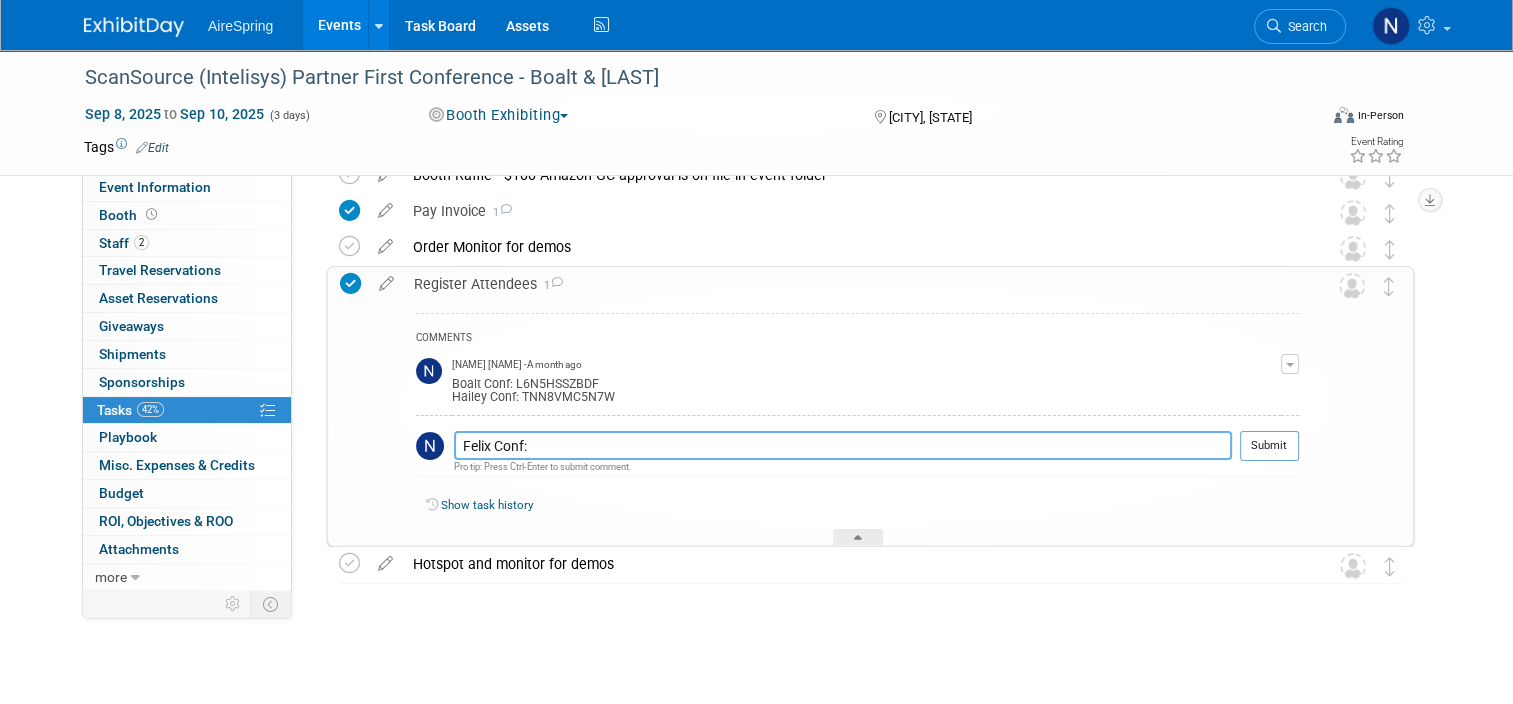 paste on "HRN7VQSXL87" 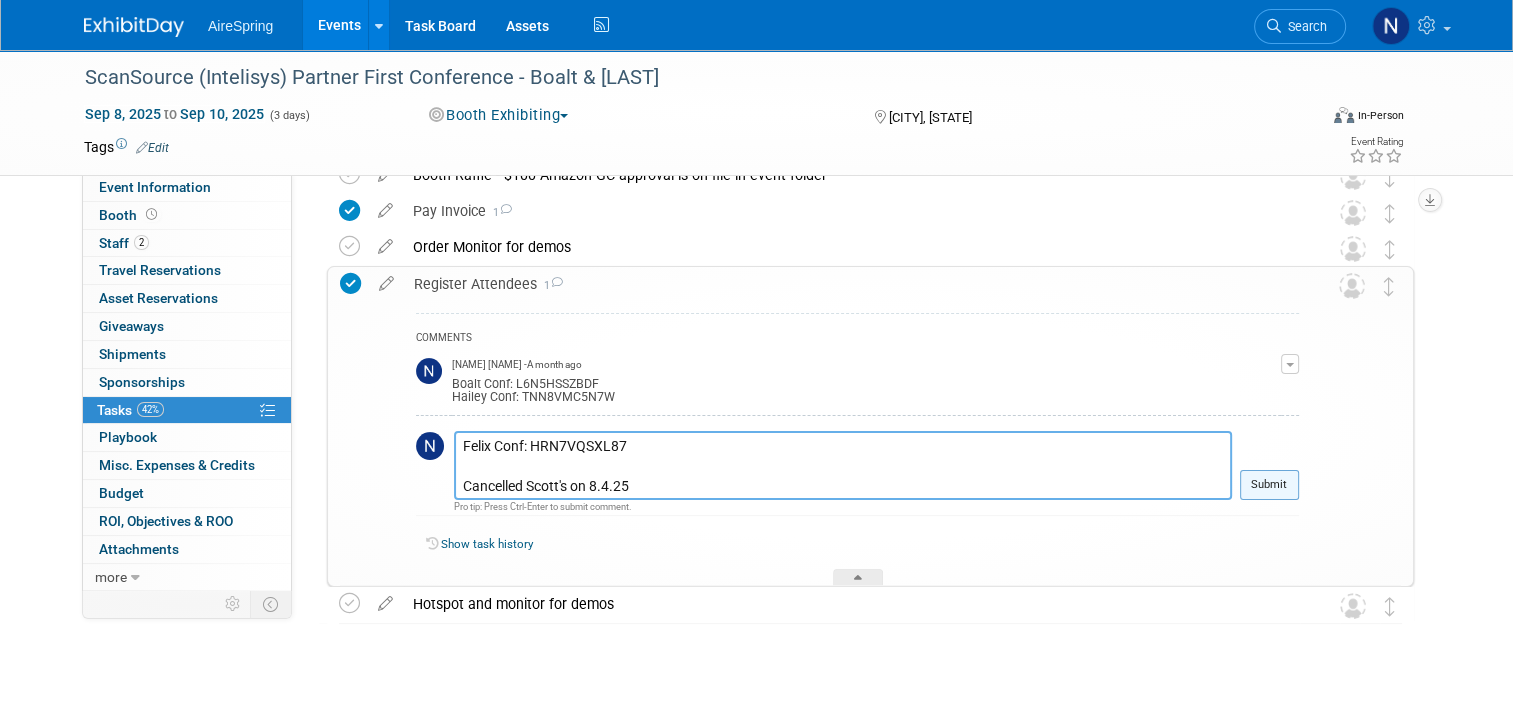 type on "Felix Conf: HRN7VQSXL87
Cancelled Scott's on 8.4.25" 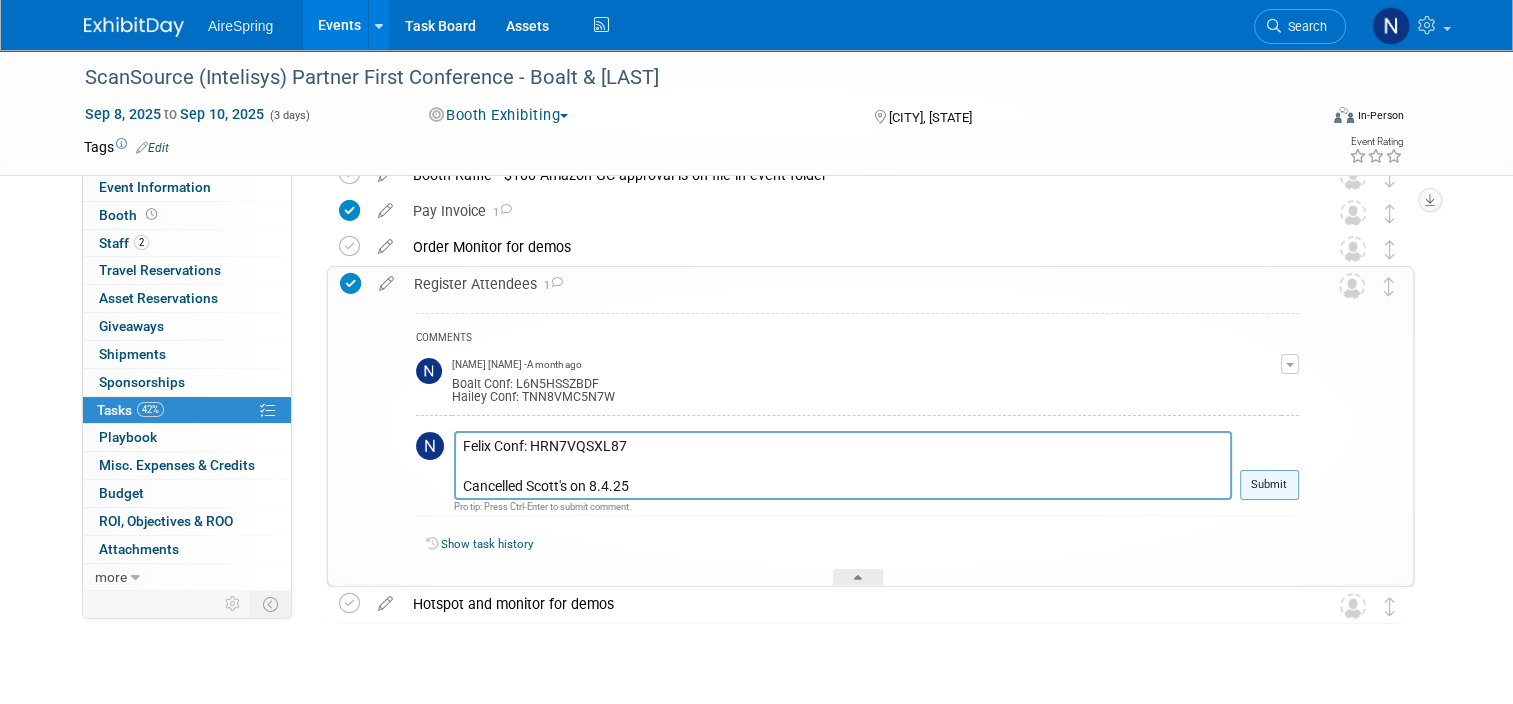 click on "Submit" at bounding box center (1269, 485) 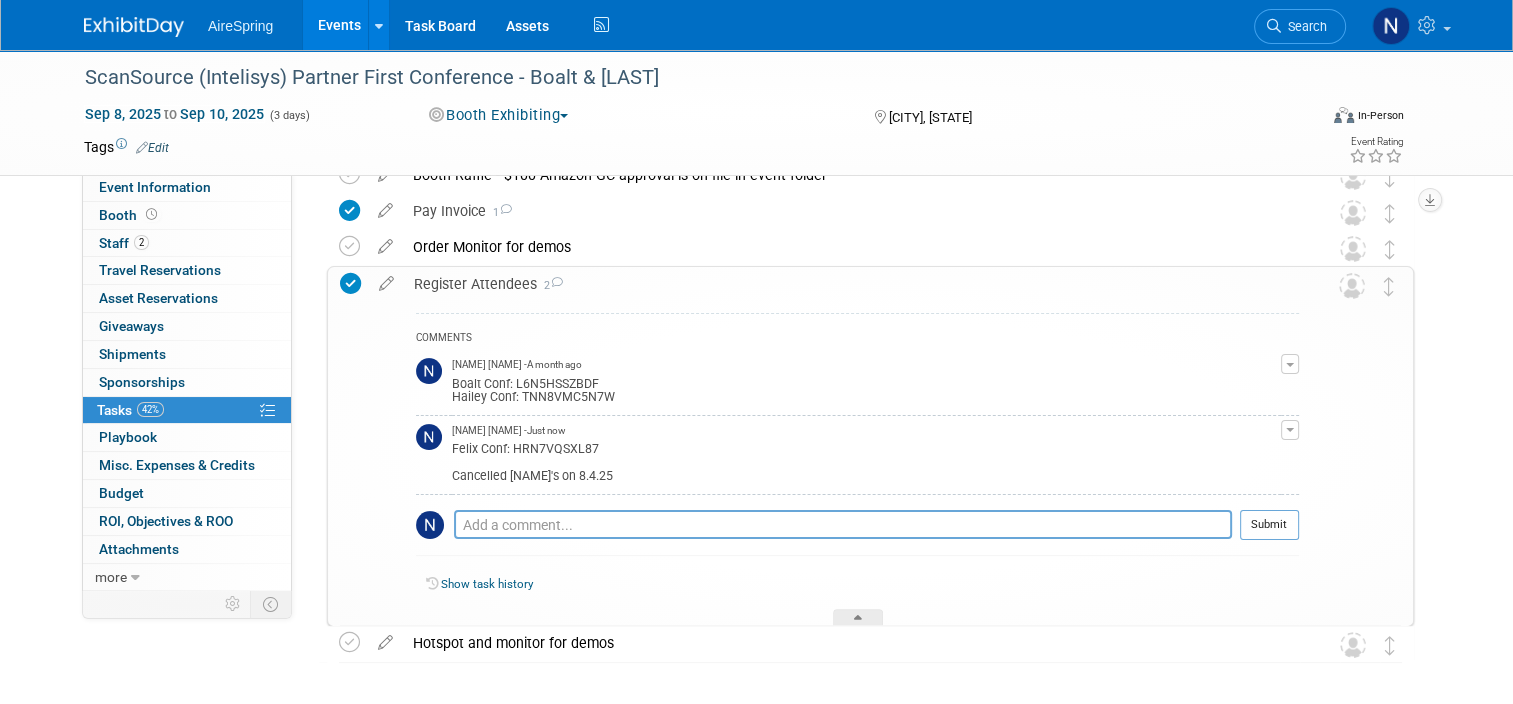 click on "Show task history" at bounding box center [862, 585] 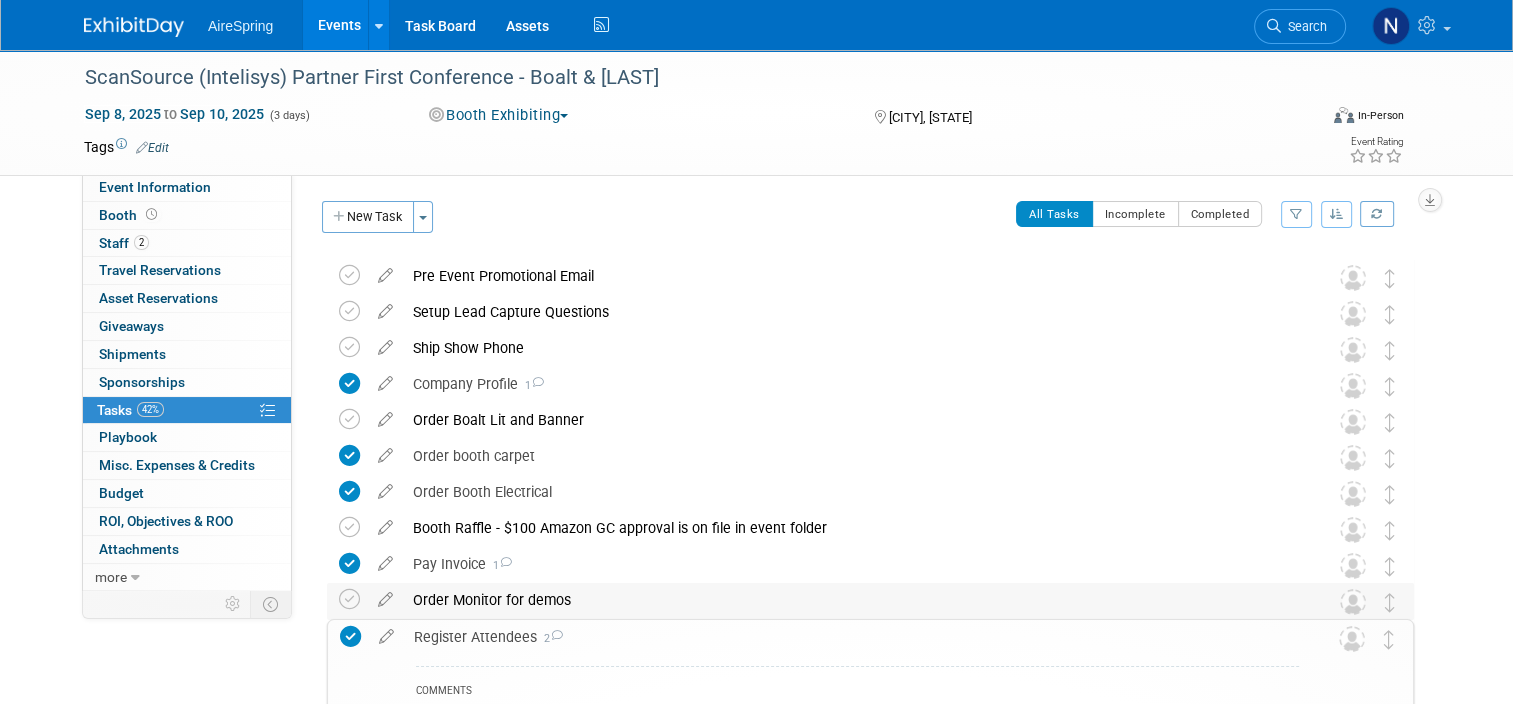 scroll, scrollTop: 0, scrollLeft: 0, axis: both 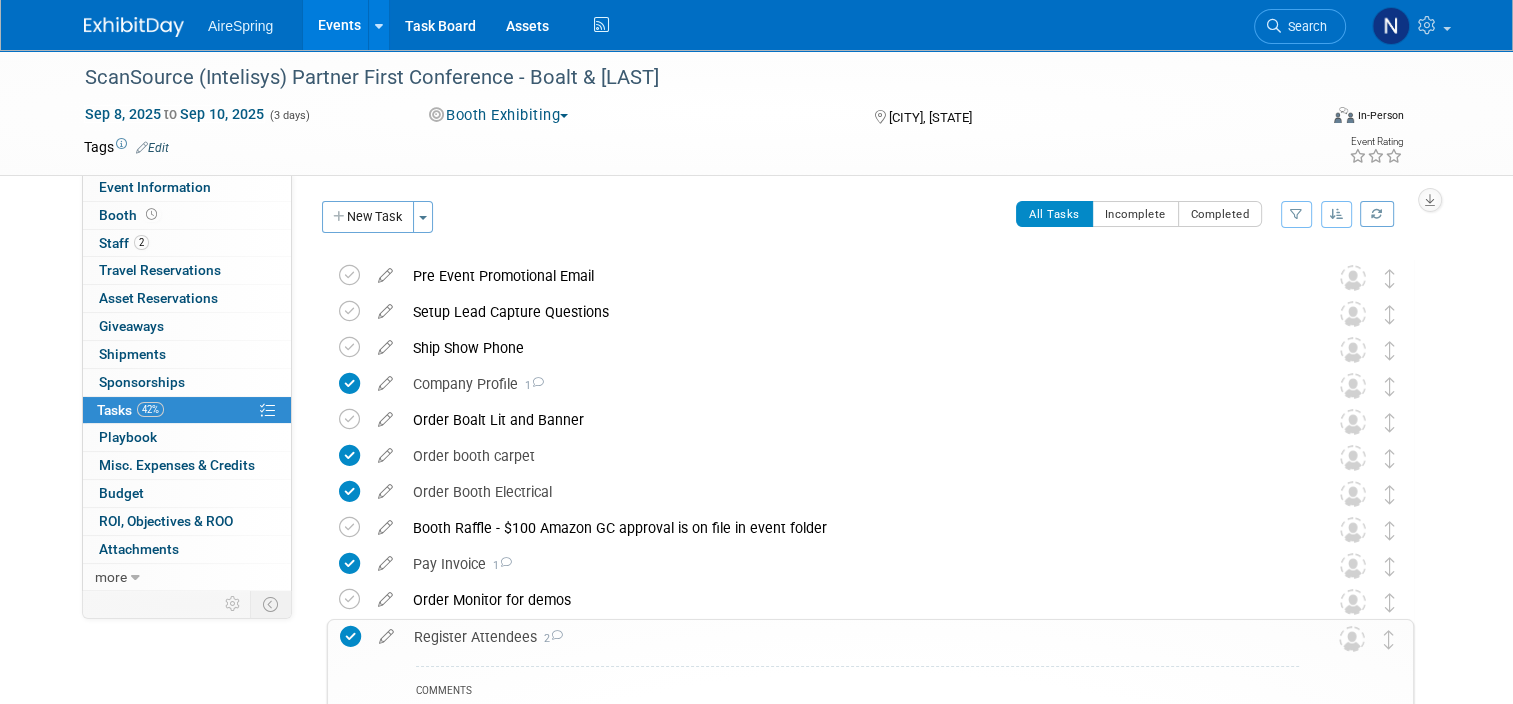 drag, startPoint x: 956, startPoint y: 88, endPoint x: 992, endPoint y: 159, distance: 79.60528 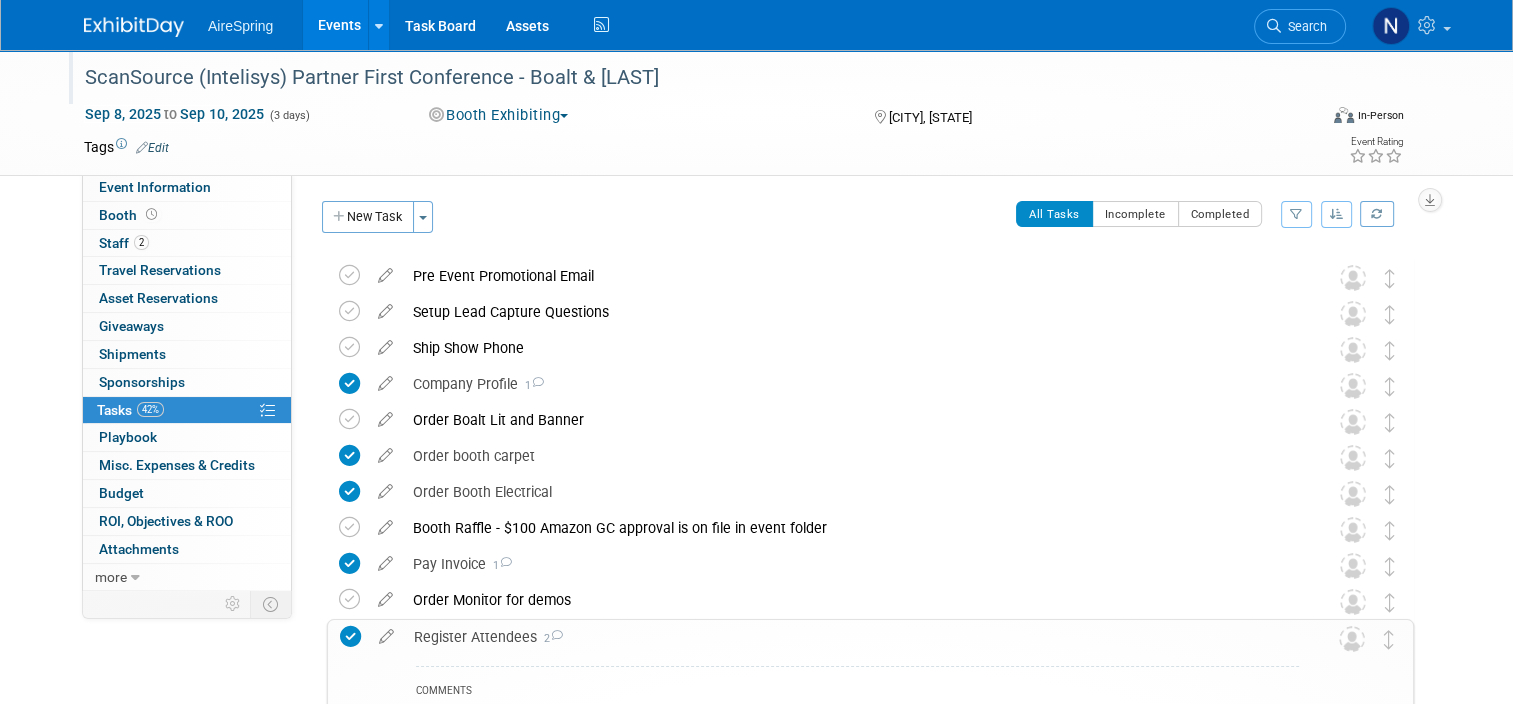 drag, startPoint x: 992, startPoint y: 159, endPoint x: 897, endPoint y: 87, distance: 119.20151 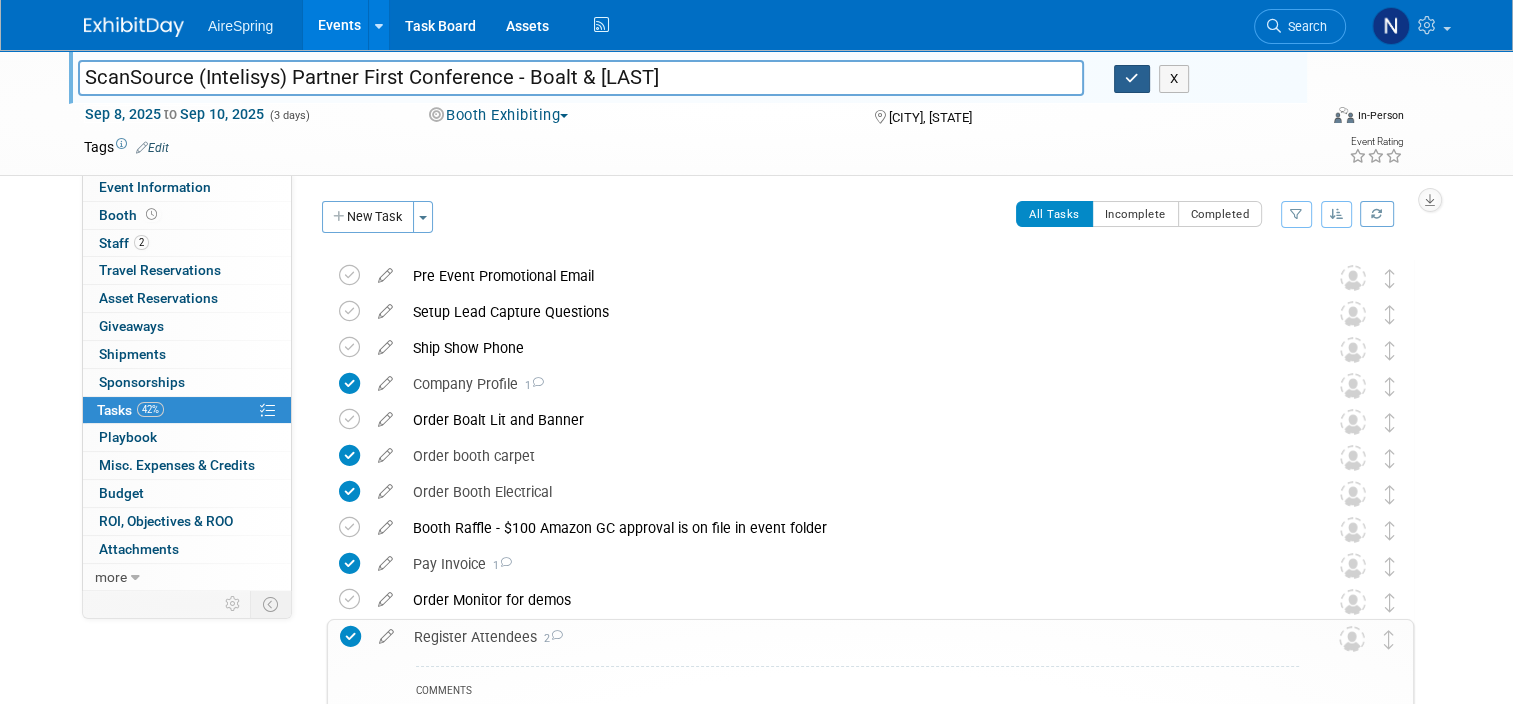 click at bounding box center [1132, 78] 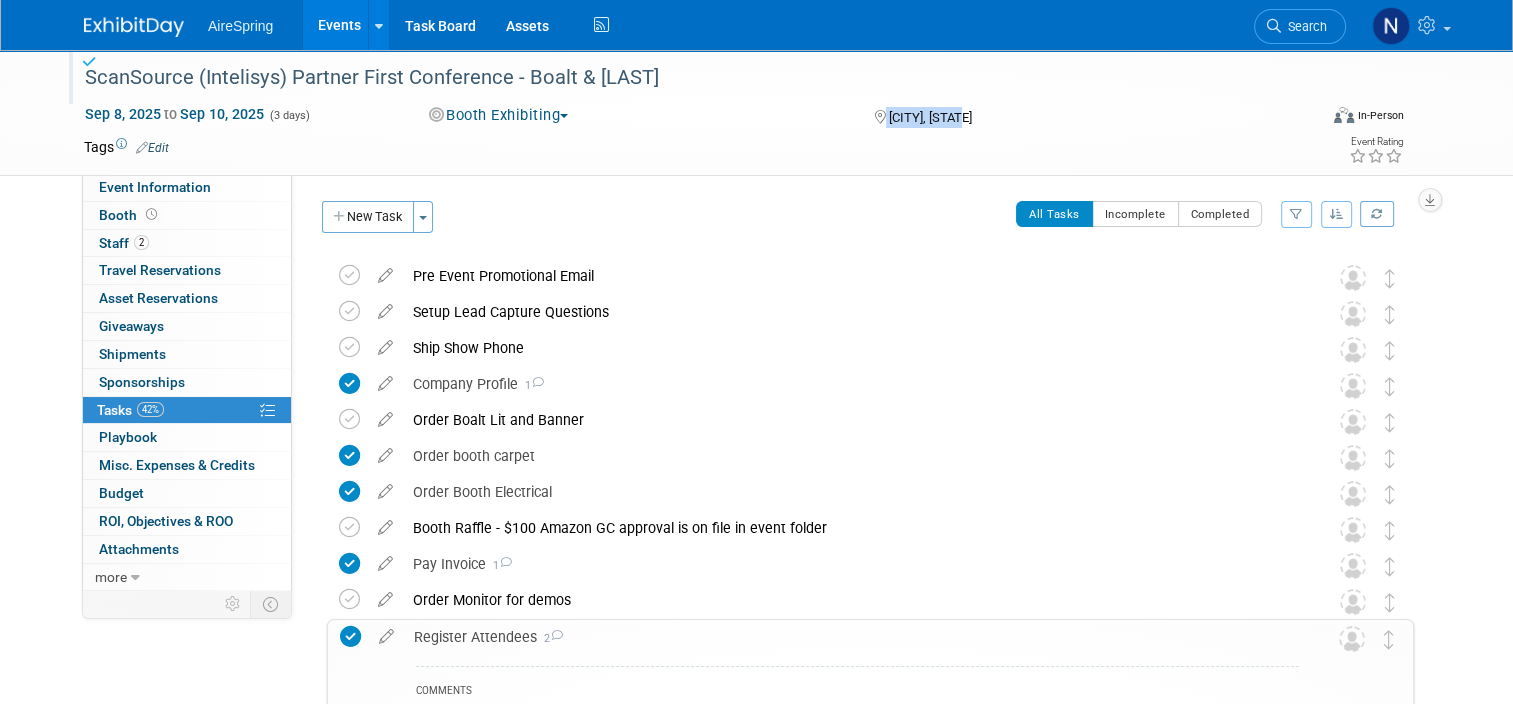 drag, startPoint x: 1005, startPoint y: 115, endPoint x: 860, endPoint y: 114, distance: 145.00345 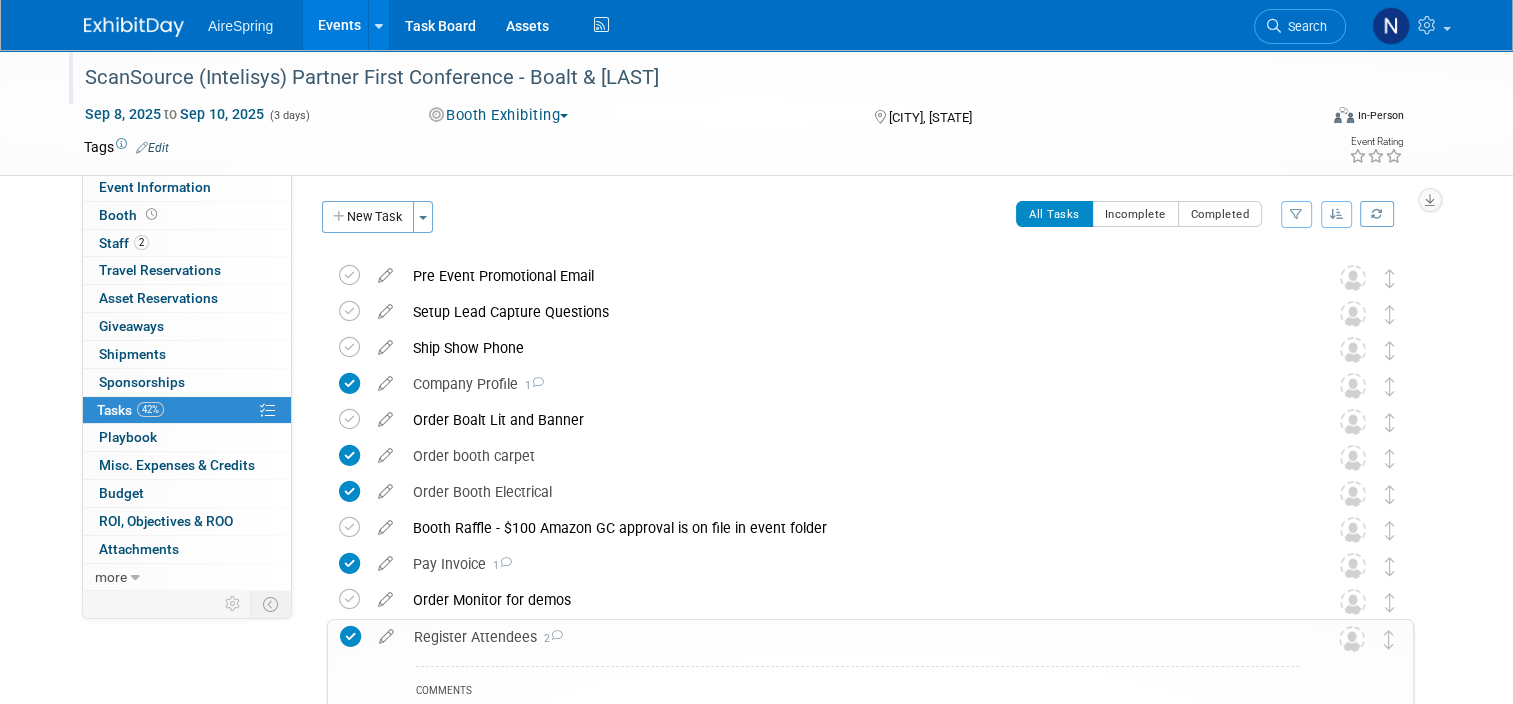 drag, startPoint x: 860, startPoint y: 114, endPoint x: 848, endPoint y: 116, distance: 12.165525 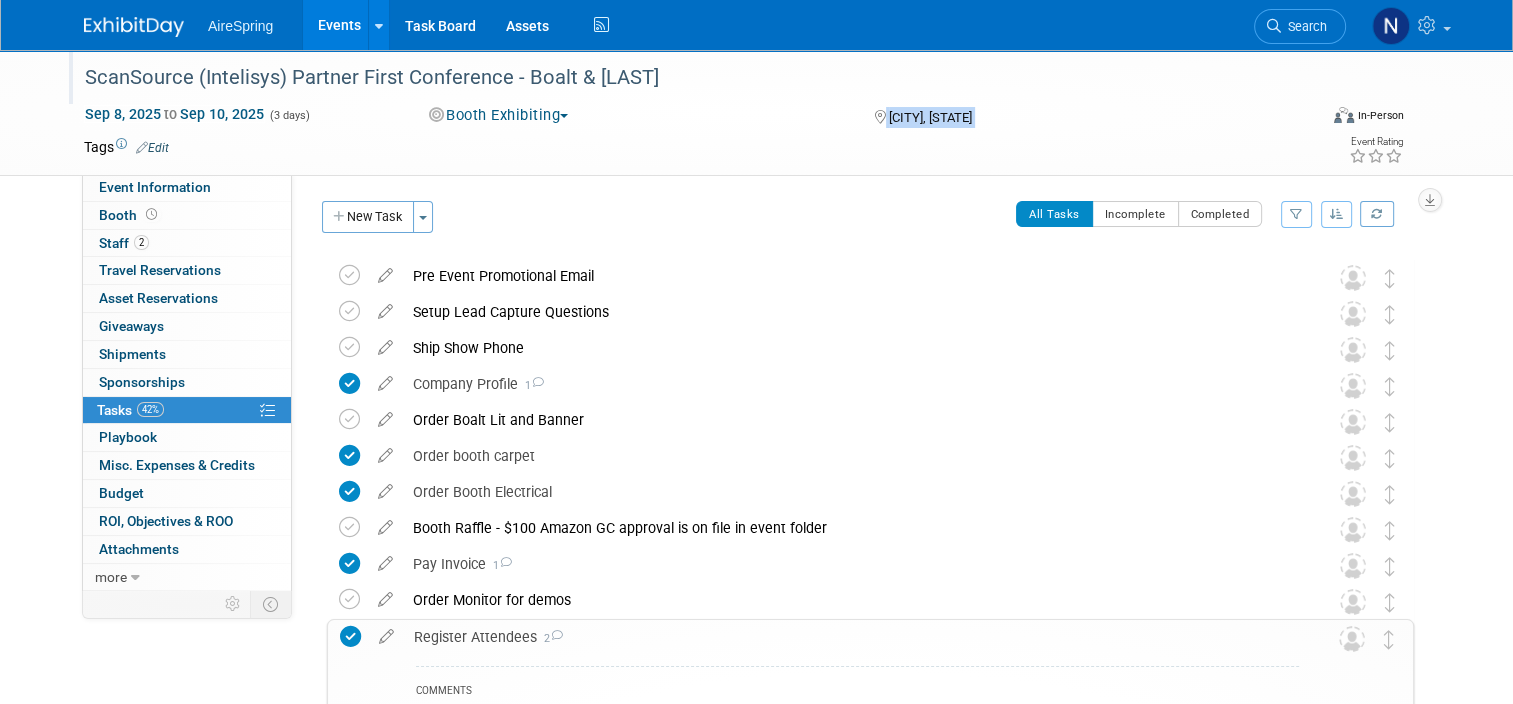 drag, startPoint x: 848, startPoint y: 116, endPoint x: 1007, endPoint y: 120, distance: 159.05031 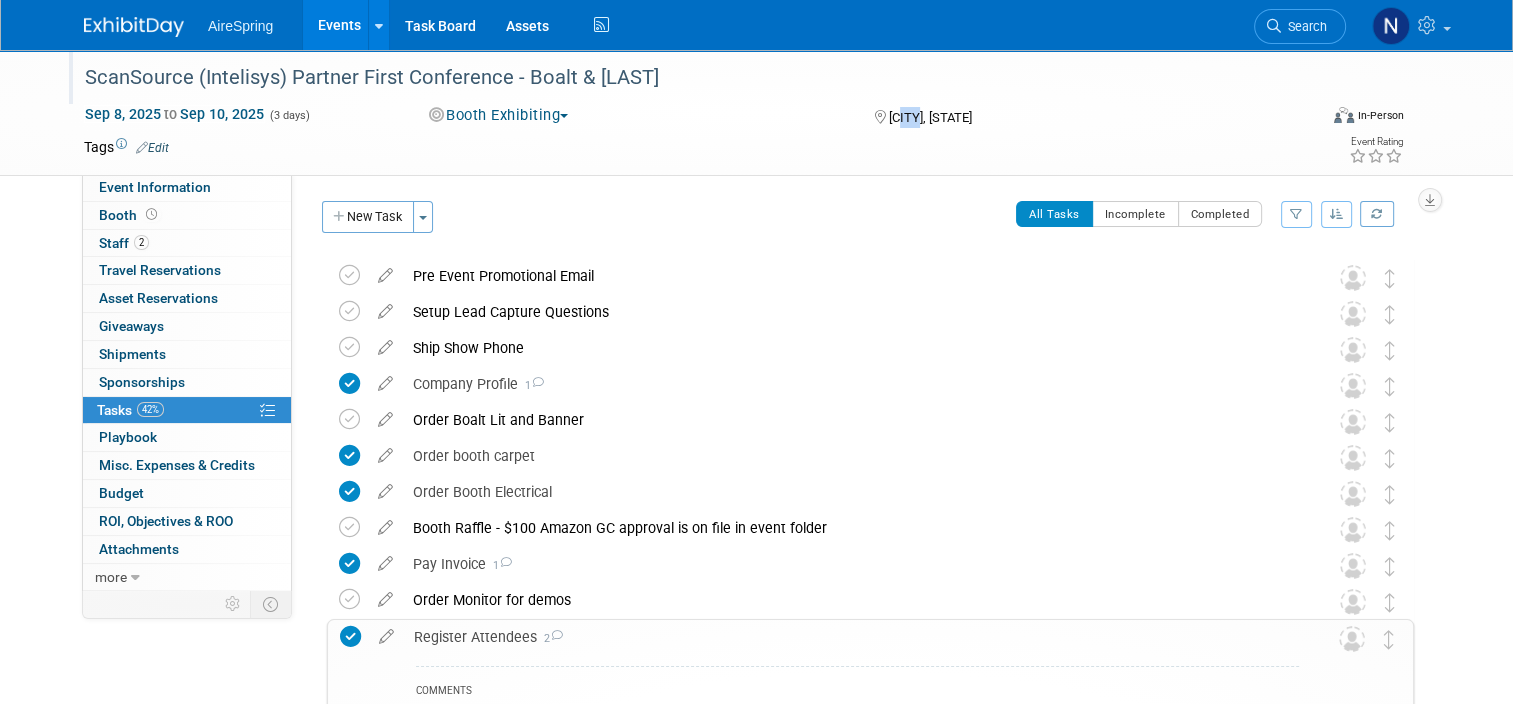 drag, startPoint x: 902, startPoint y: 113, endPoint x: 916, endPoint y: 113, distance: 14 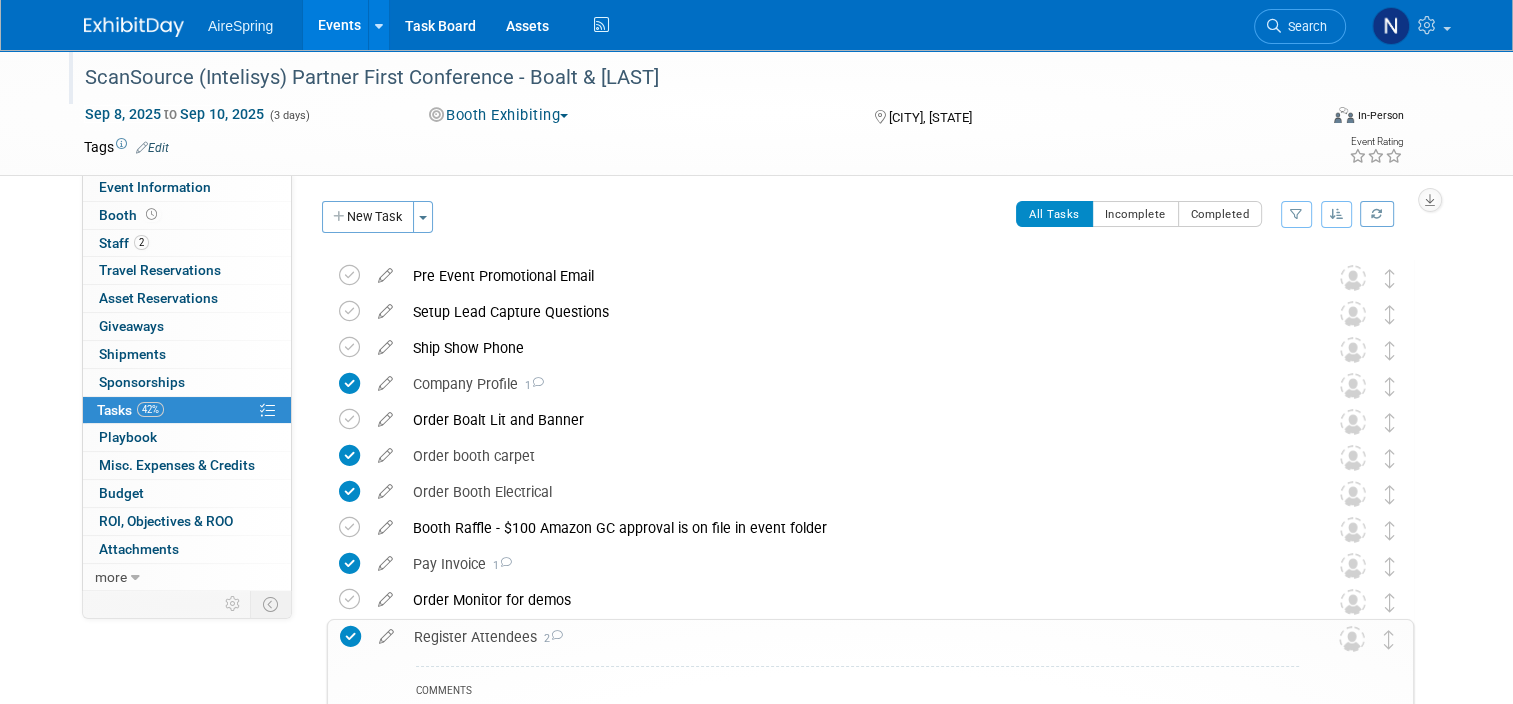 click on "[CITY], [STATE]" at bounding box center (930, 117) 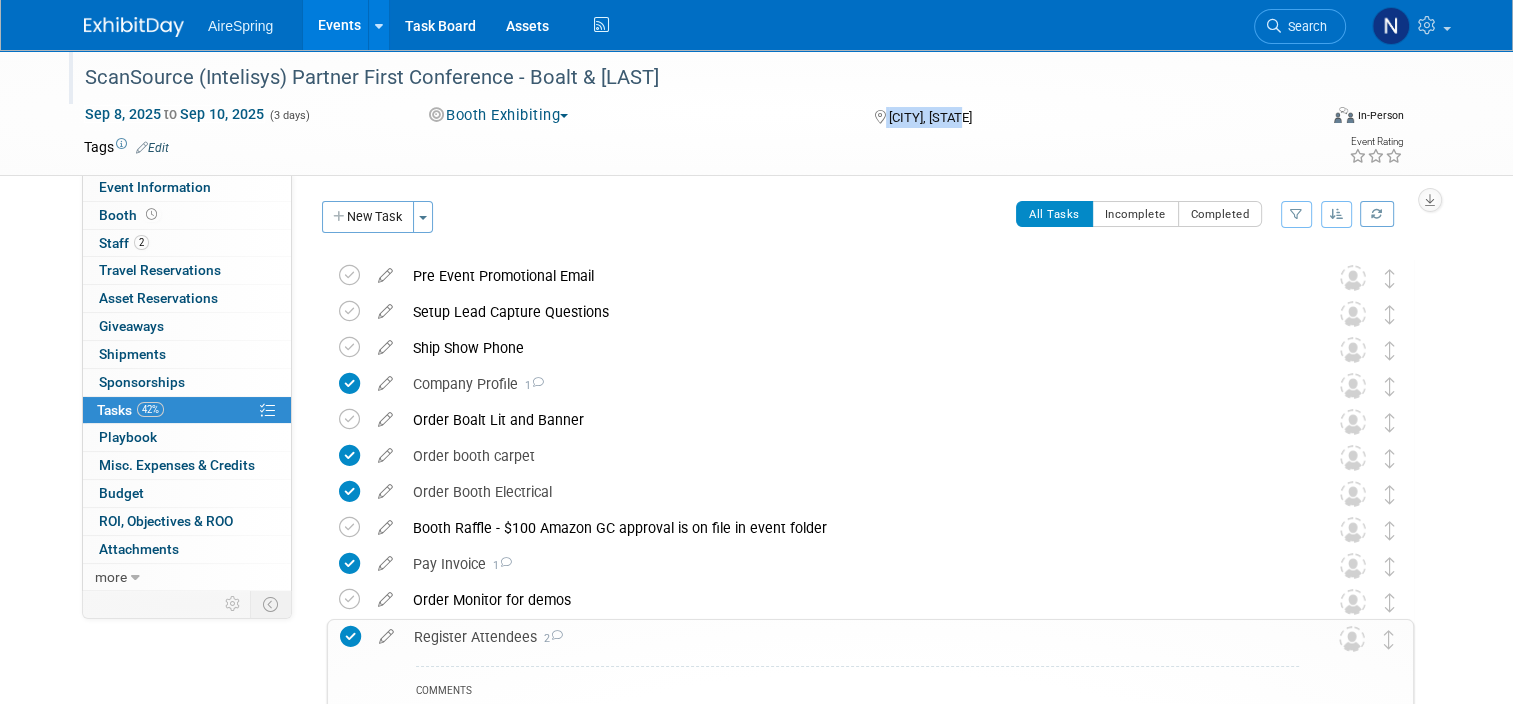 drag, startPoint x: 972, startPoint y: 111, endPoint x: 854, endPoint y: 106, distance: 118.10589 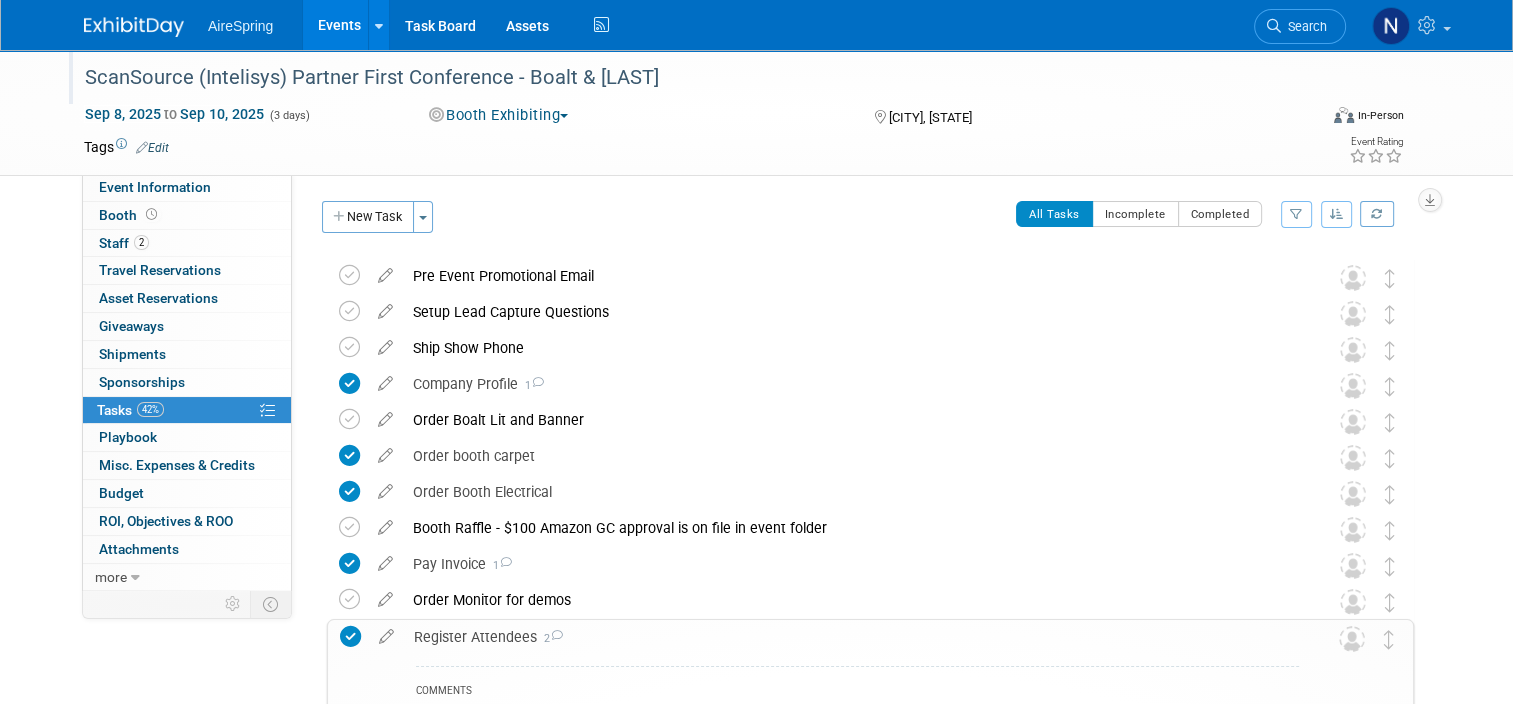 click on "Booth Exhibiting
Committed
Considering
Not Going
Committed & Presenting
Committed & Have Table
Booth Exhibiting
Booth & Presenting
Cancelled" at bounding box center [632, 115] 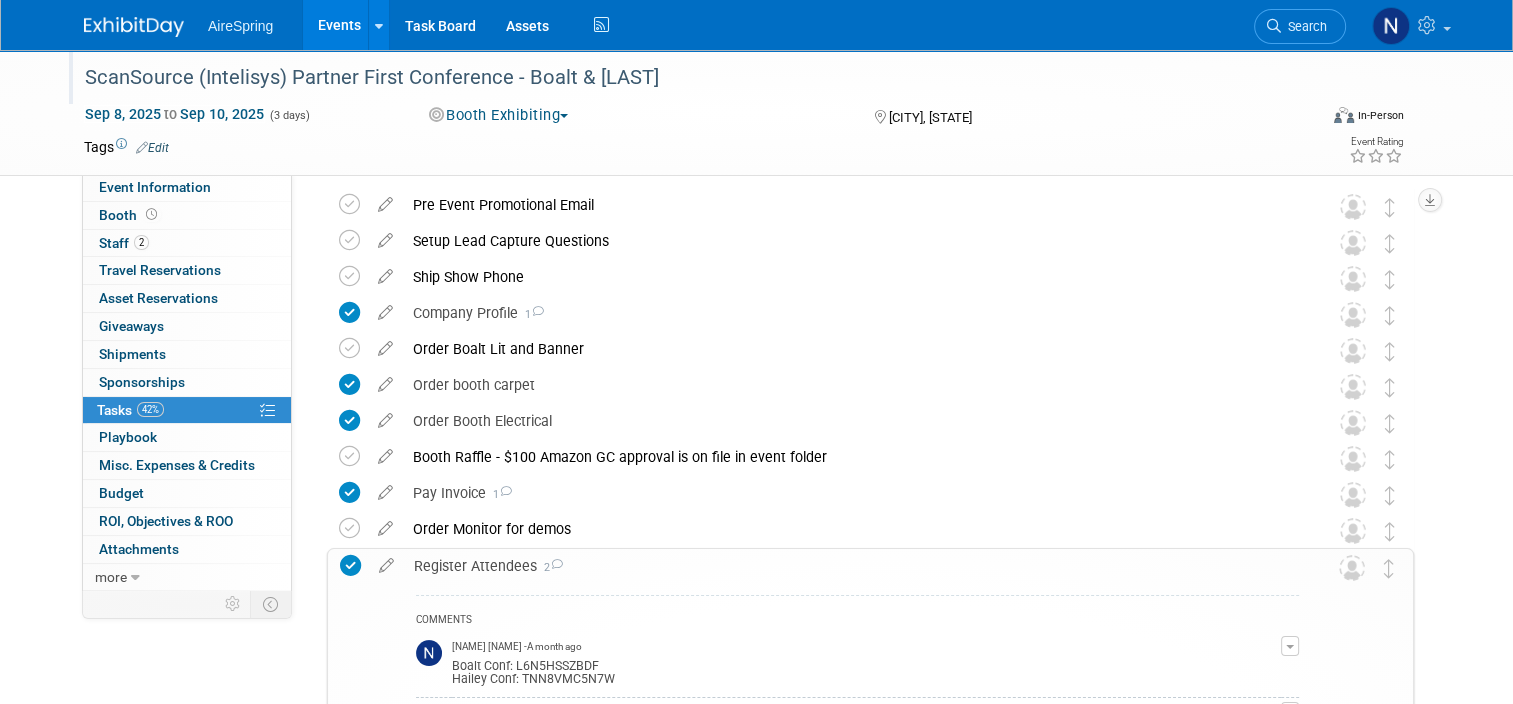 scroll, scrollTop: 0, scrollLeft: 0, axis: both 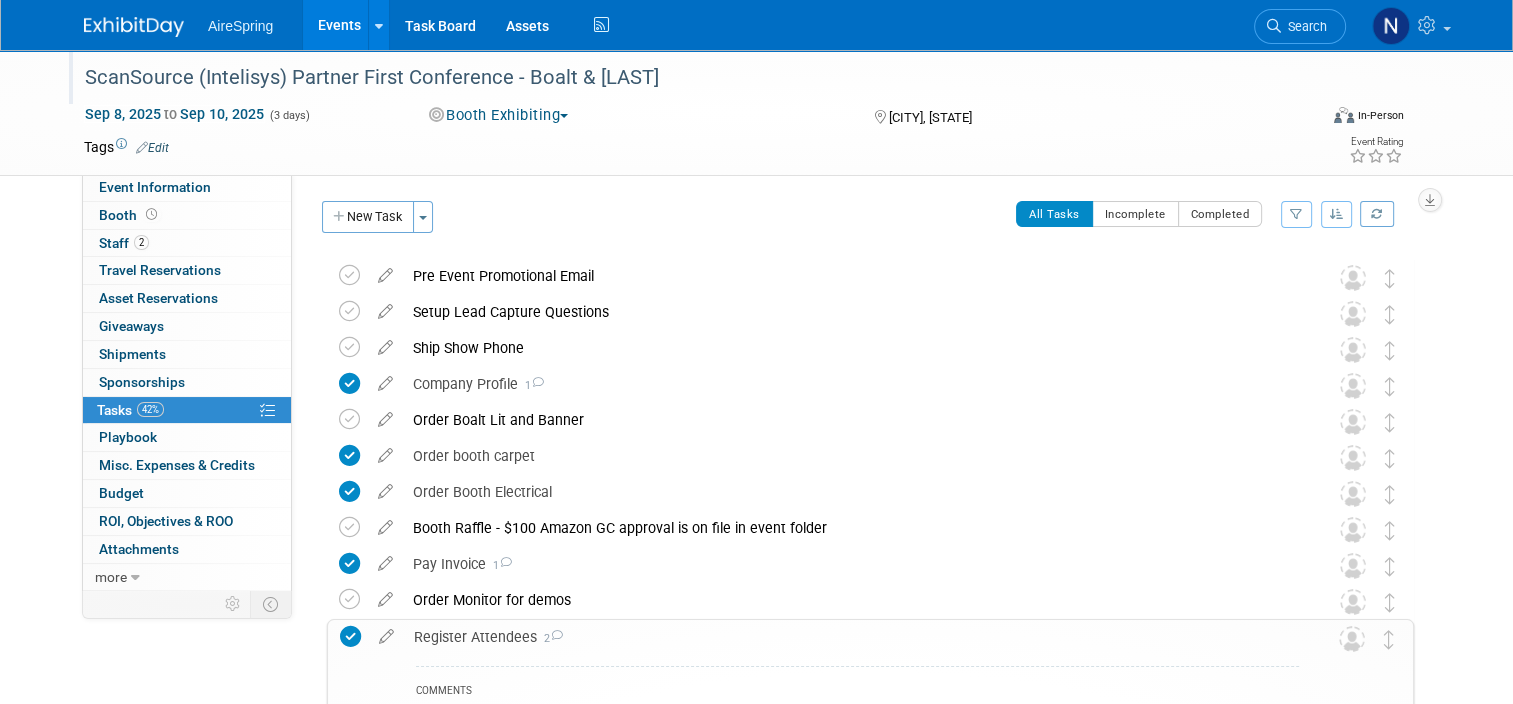 click on "Events" at bounding box center [339, 25] 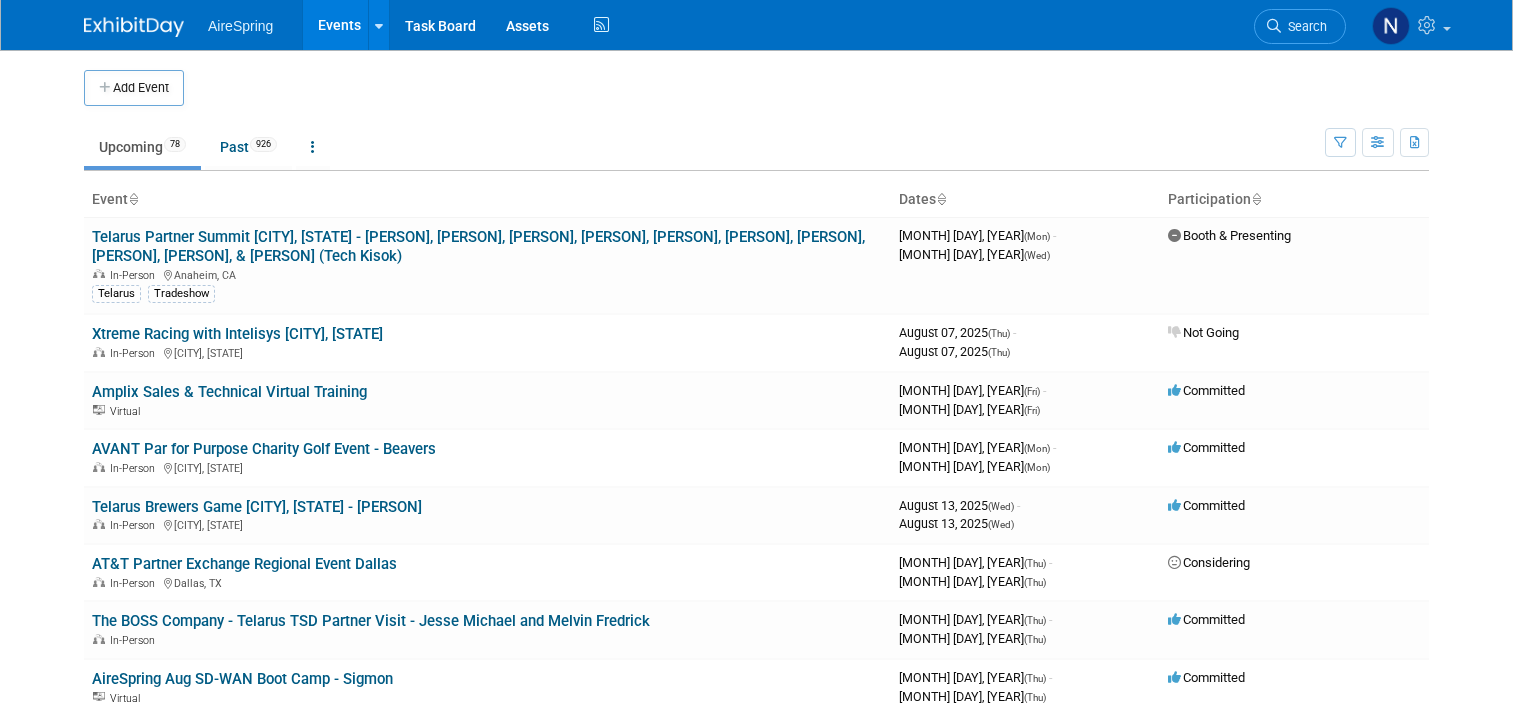 scroll, scrollTop: 0, scrollLeft: 0, axis: both 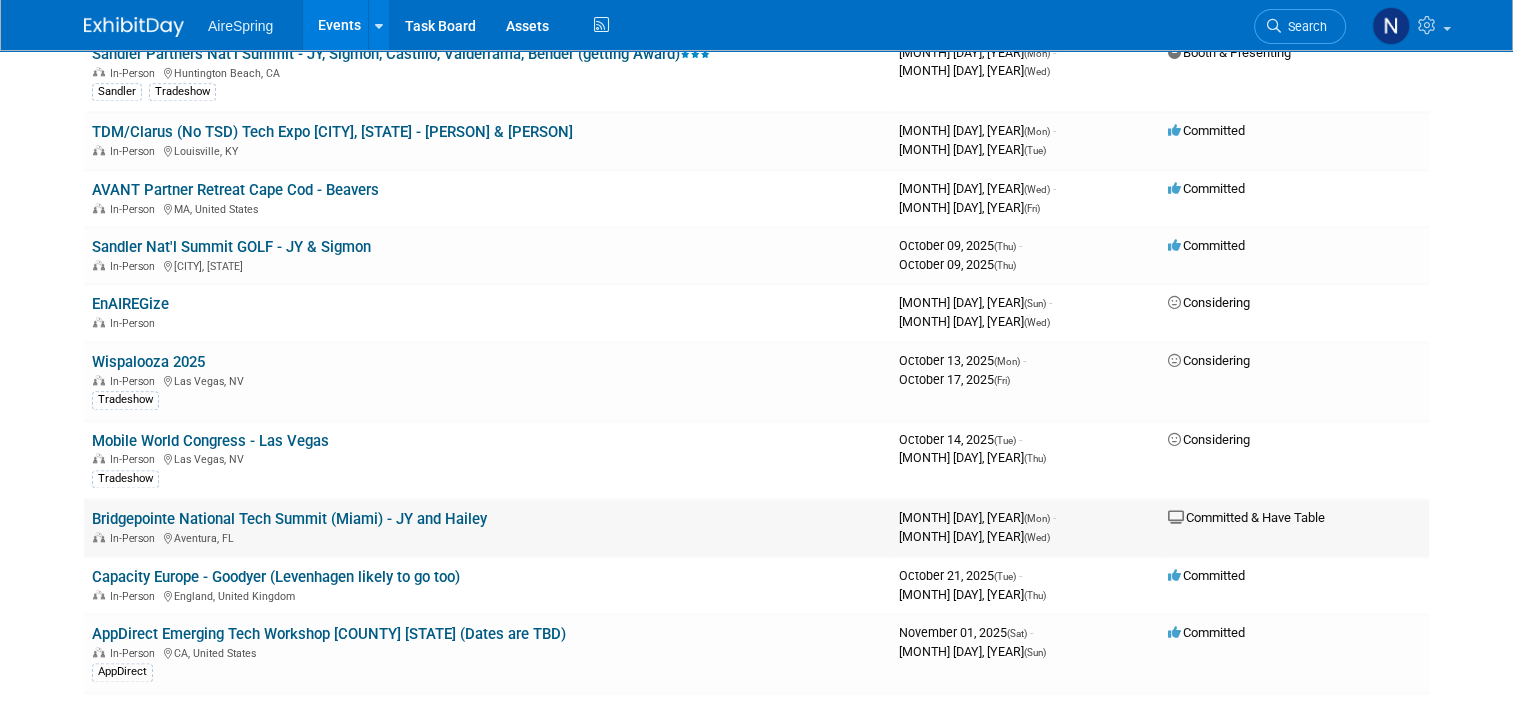 click on "Bridgepointe National Tech Summit (Miami) - JY and Hailey" at bounding box center (289, 519) 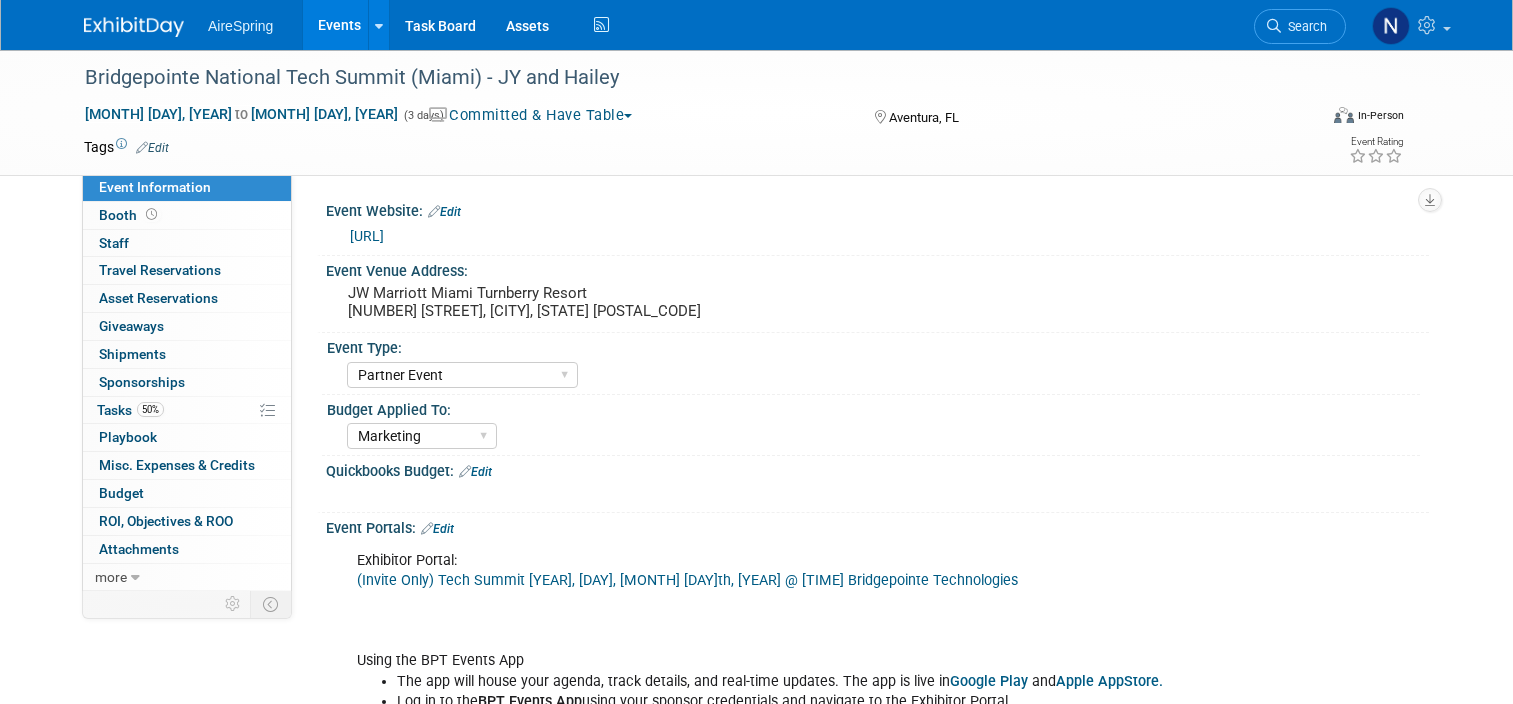 select on "Partner Event" 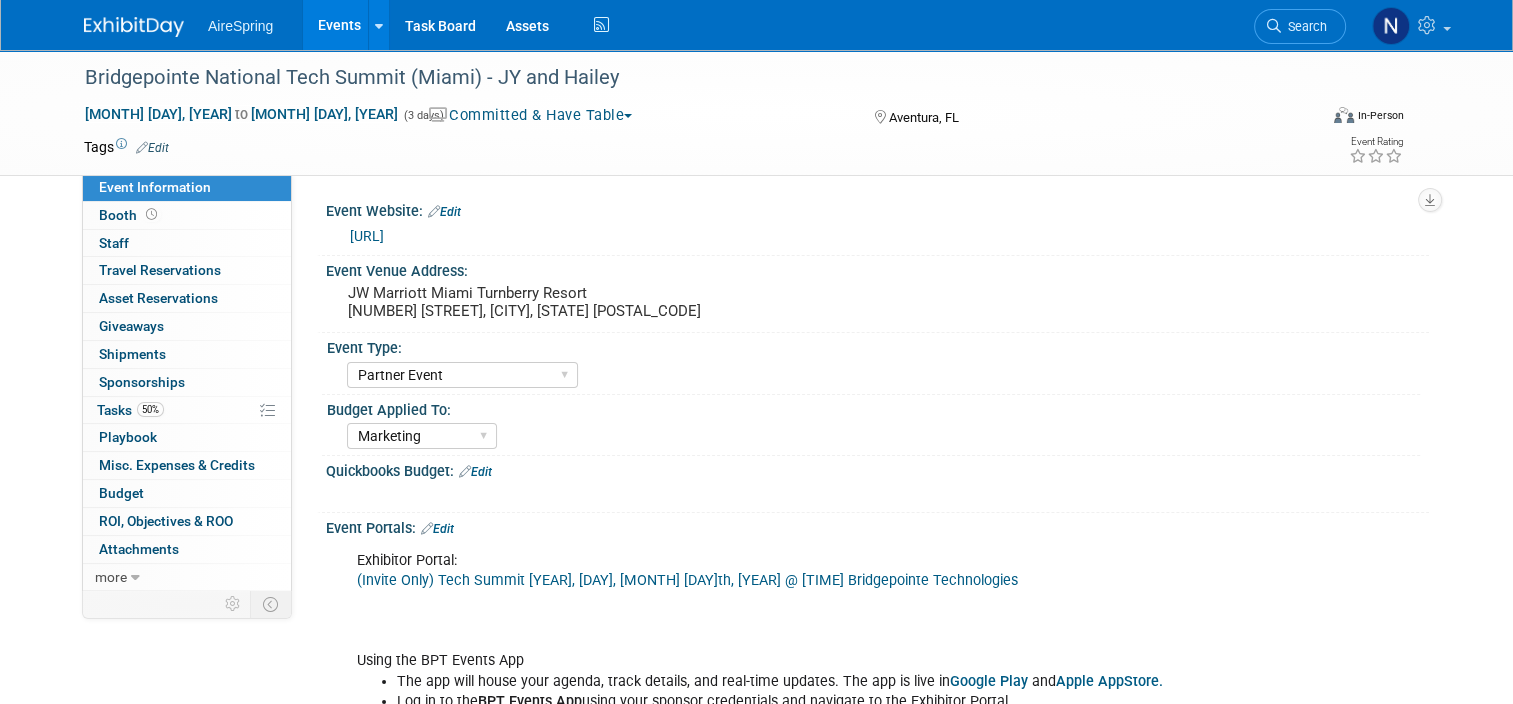 scroll, scrollTop: 0, scrollLeft: 0, axis: both 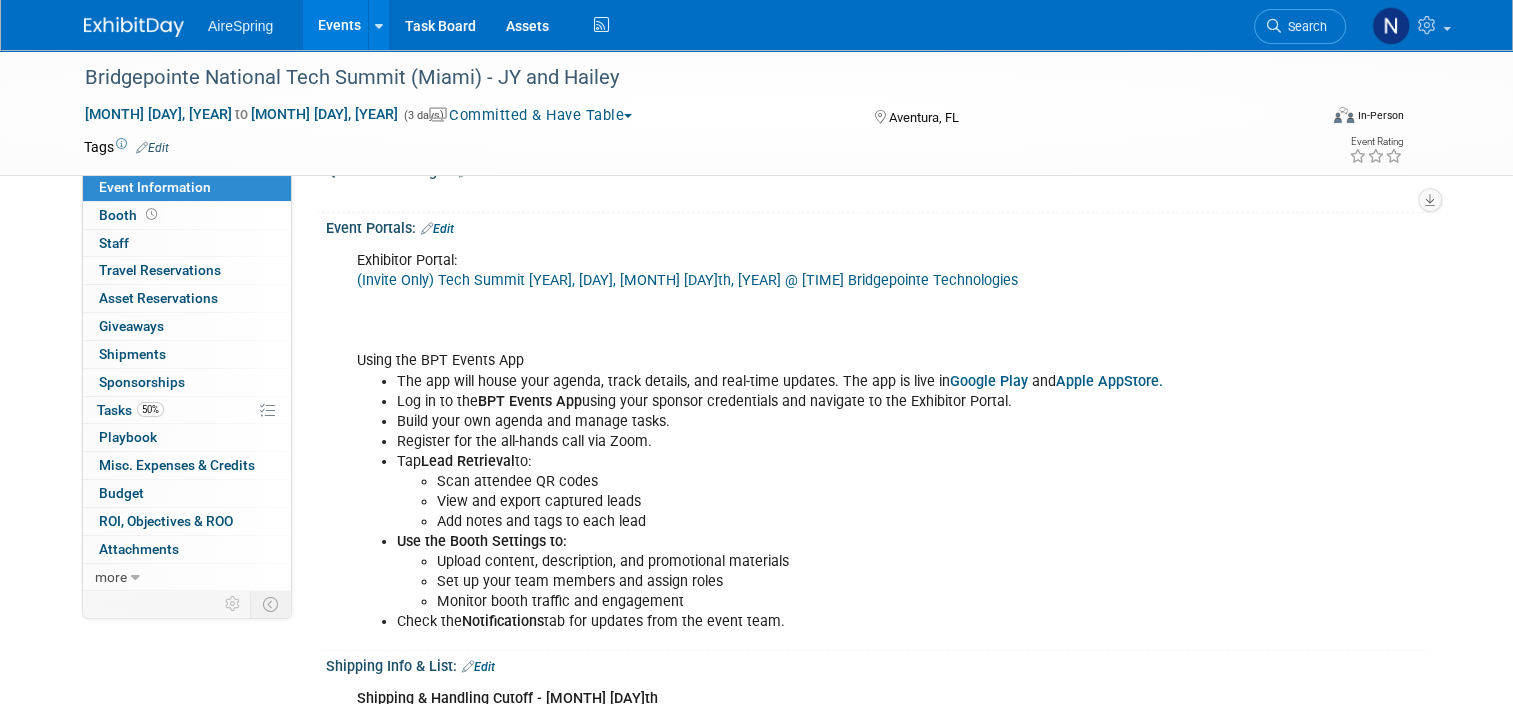 click on "Exhibitor Portal: (Invite Only) Tech Summit [YEAR], [DAY], [MONTH] [DAY]th, [YEAR] @ [TIME] Bridgepointe Technologies Using the BPT Events App The app will house your agenda, track details, and real-time updates. The app is live in  Google Play   and  Apple AppStore. Log in to the  BPT Events App  using your sponsor credentials and navigate to the Exhibitor Portal.  Build your own agenda and manage tasks.   Register for the all-hands call via Zoom.   Tap  Lead Retrieval  to:  Scan attendee QR codes  View and export captured leads  Add notes and tags to each lead  Use the Booth Settings to:  Upload content, description, and promotional materials  Set up your team members and assign roles  Monitor booth traffic and engagement  Check the  Notifications  tab for updates from the event team." at bounding box center [779, 441] 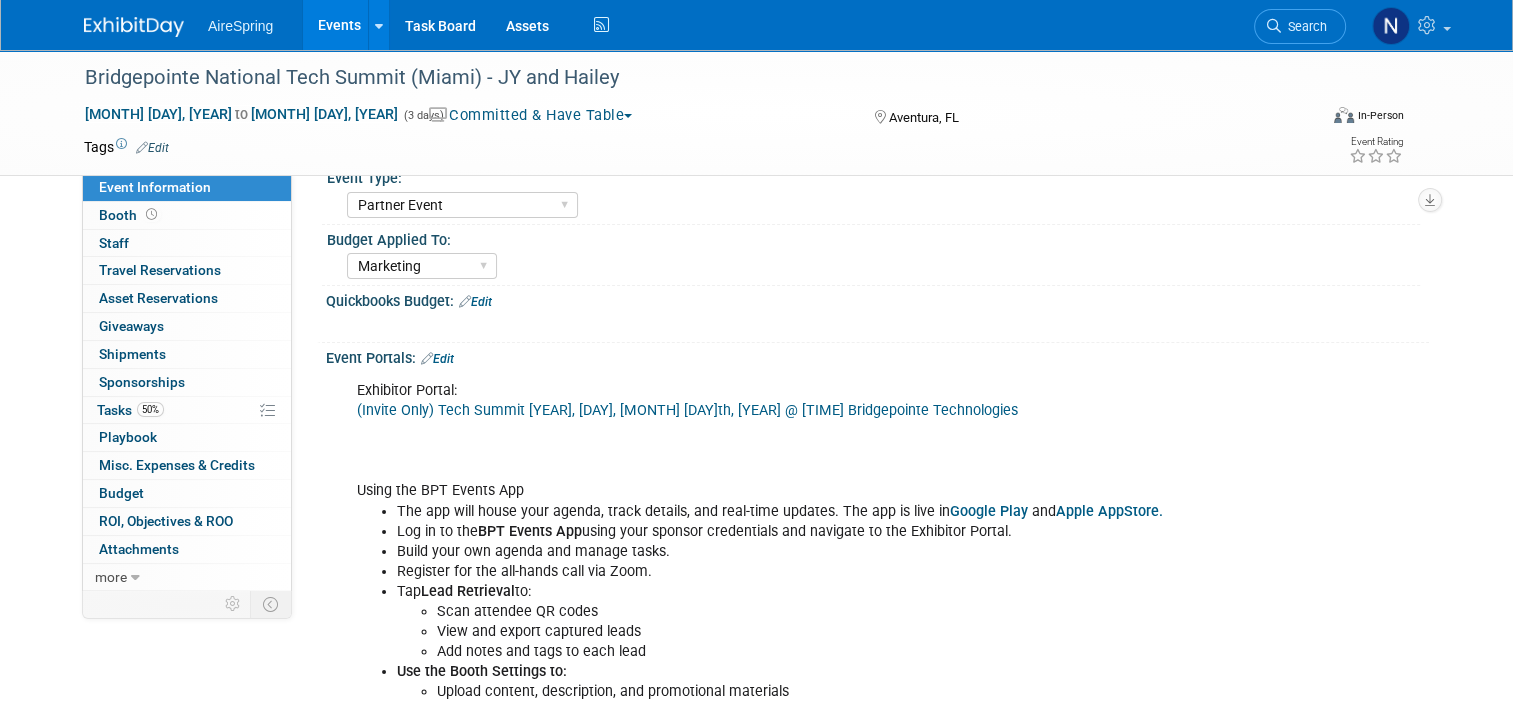 scroll, scrollTop: 0, scrollLeft: 0, axis: both 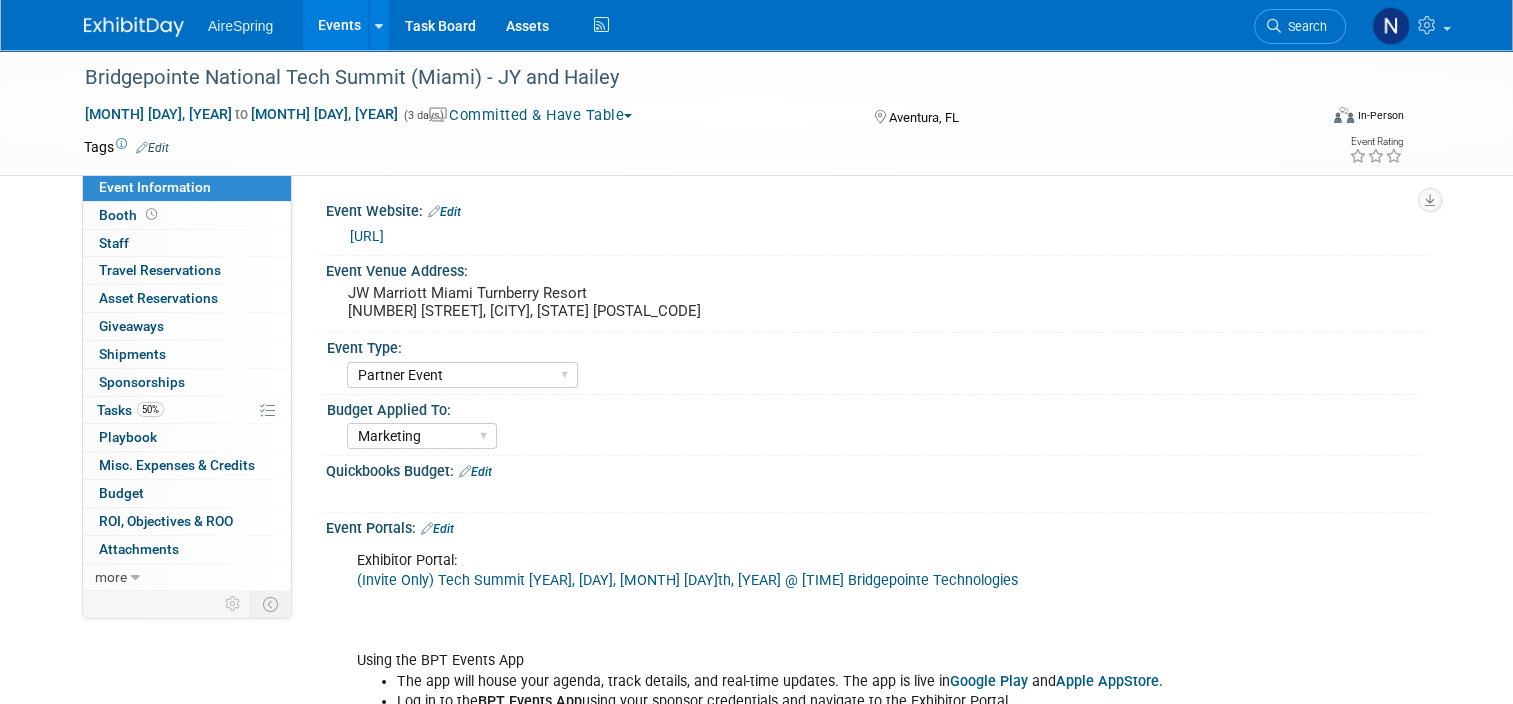 click on "https://www.bptevents.net/e/tech-summit-20250" at bounding box center [367, 236] 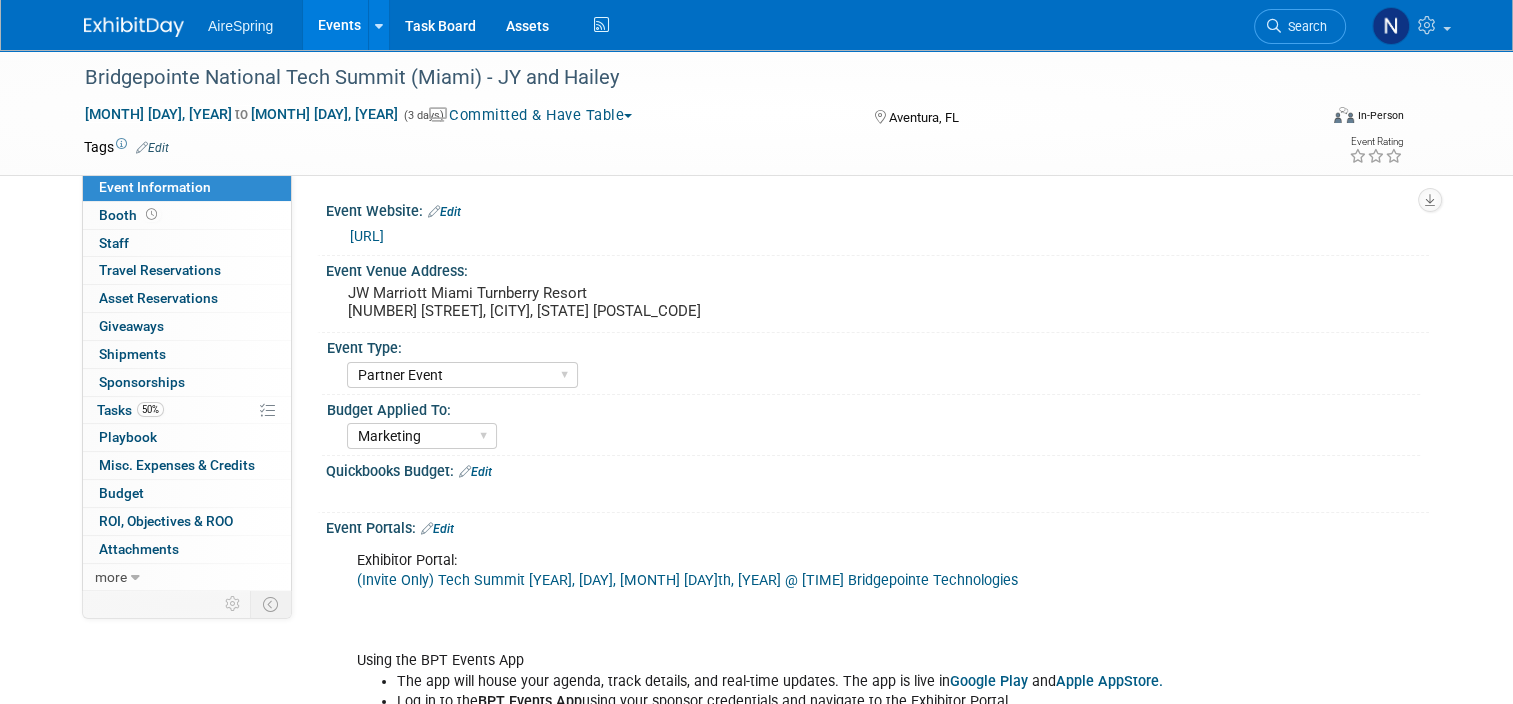 click on "Events" at bounding box center (339, 25) 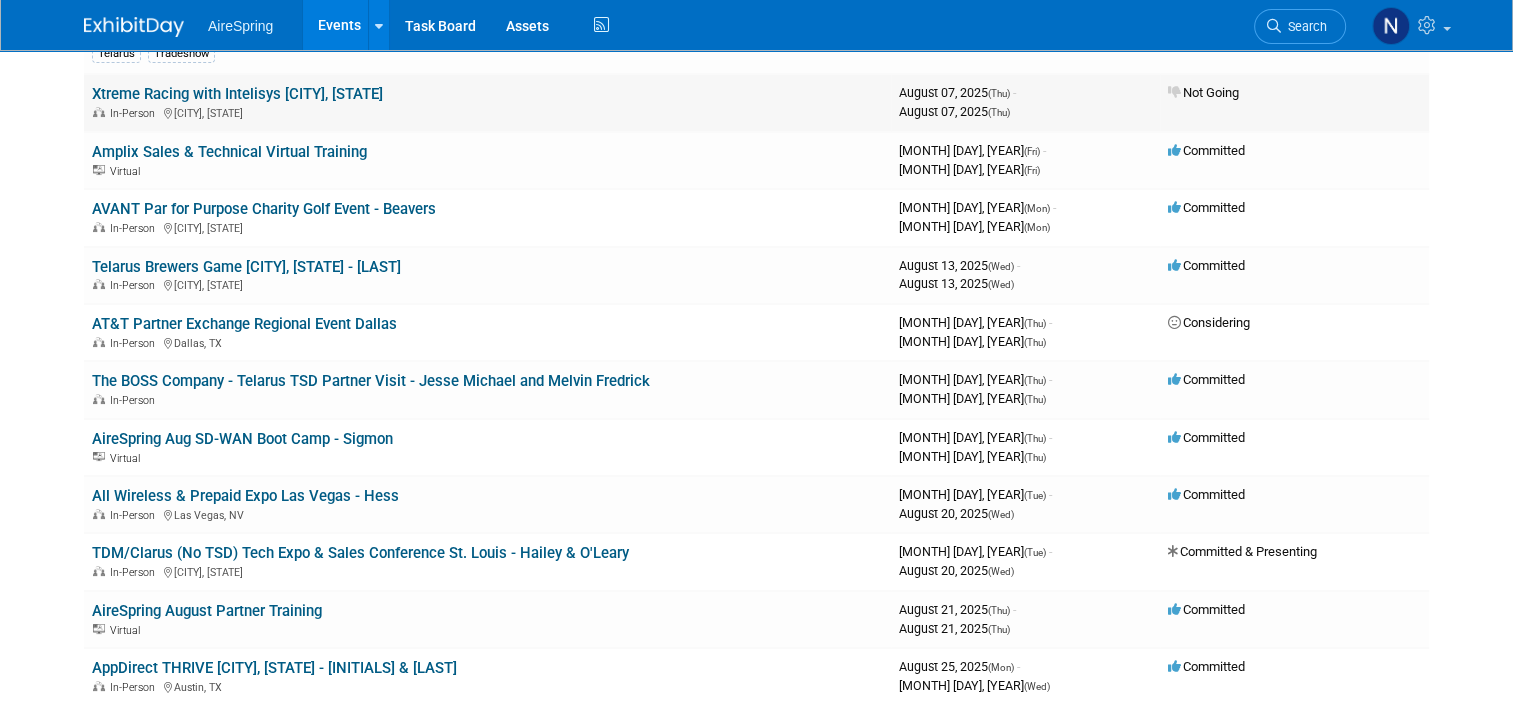 scroll, scrollTop: 300, scrollLeft: 0, axis: vertical 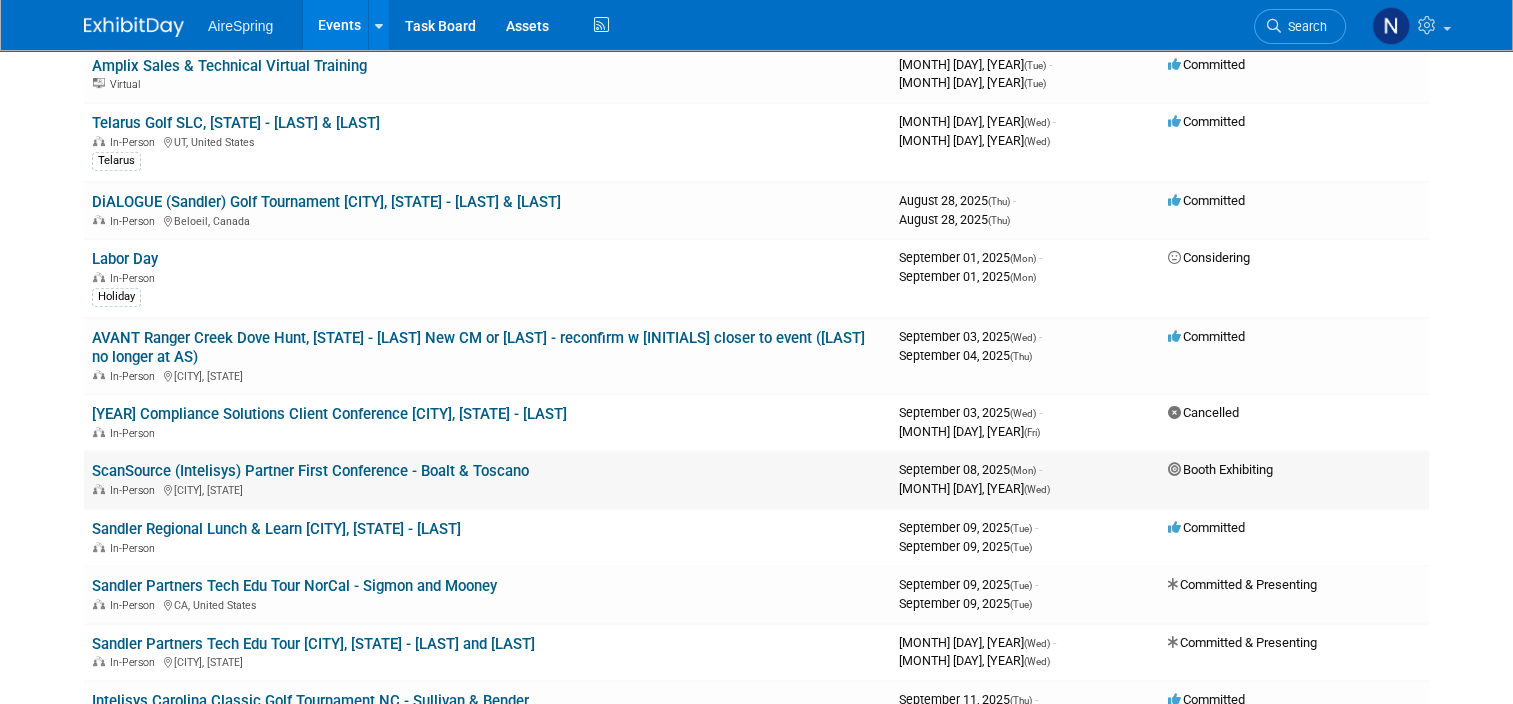 click on "In-Person
Arlington, TX" at bounding box center [487, 489] 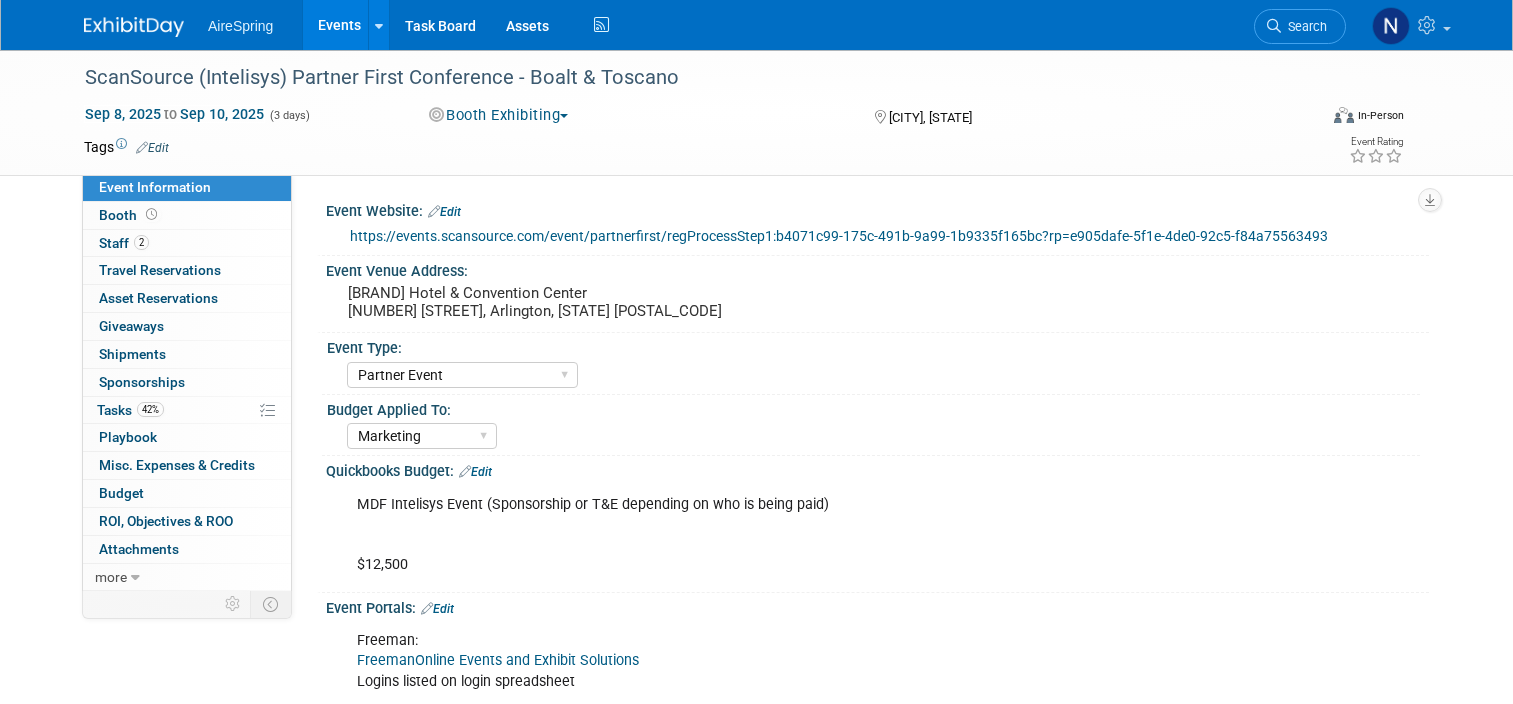 select on "Partner Event" 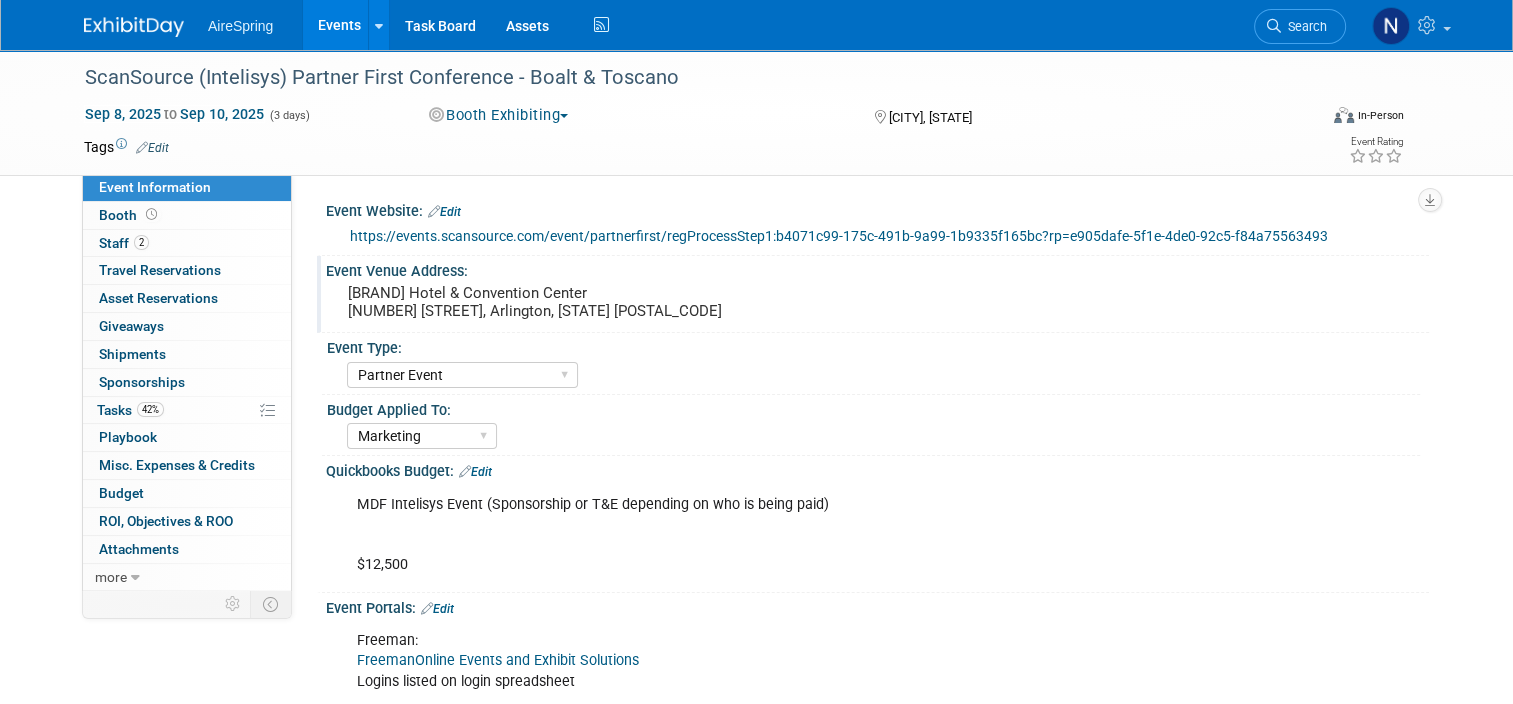scroll, scrollTop: 0, scrollLeft: 0, axis: both 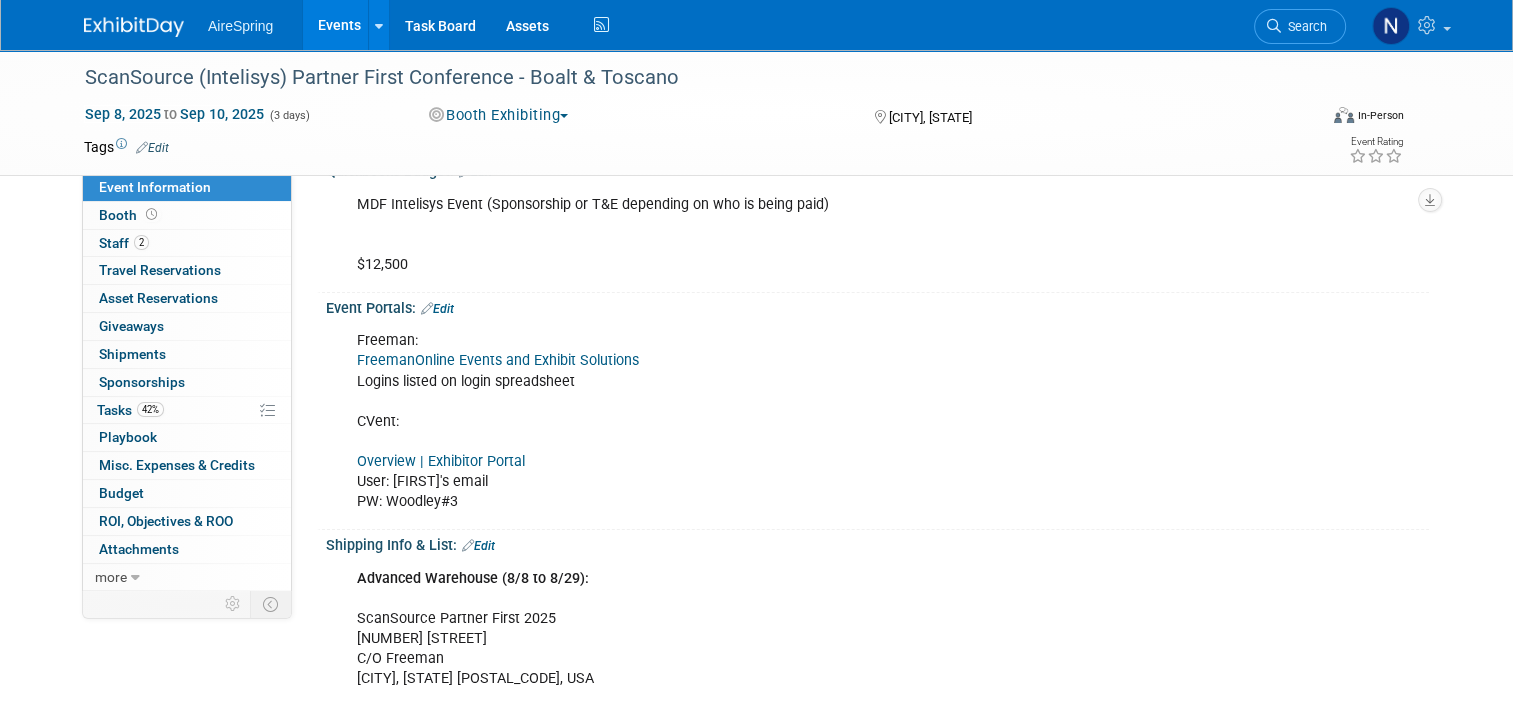 click on "Overview | Exhibitor Portal" at bounding box center (441, 461) 